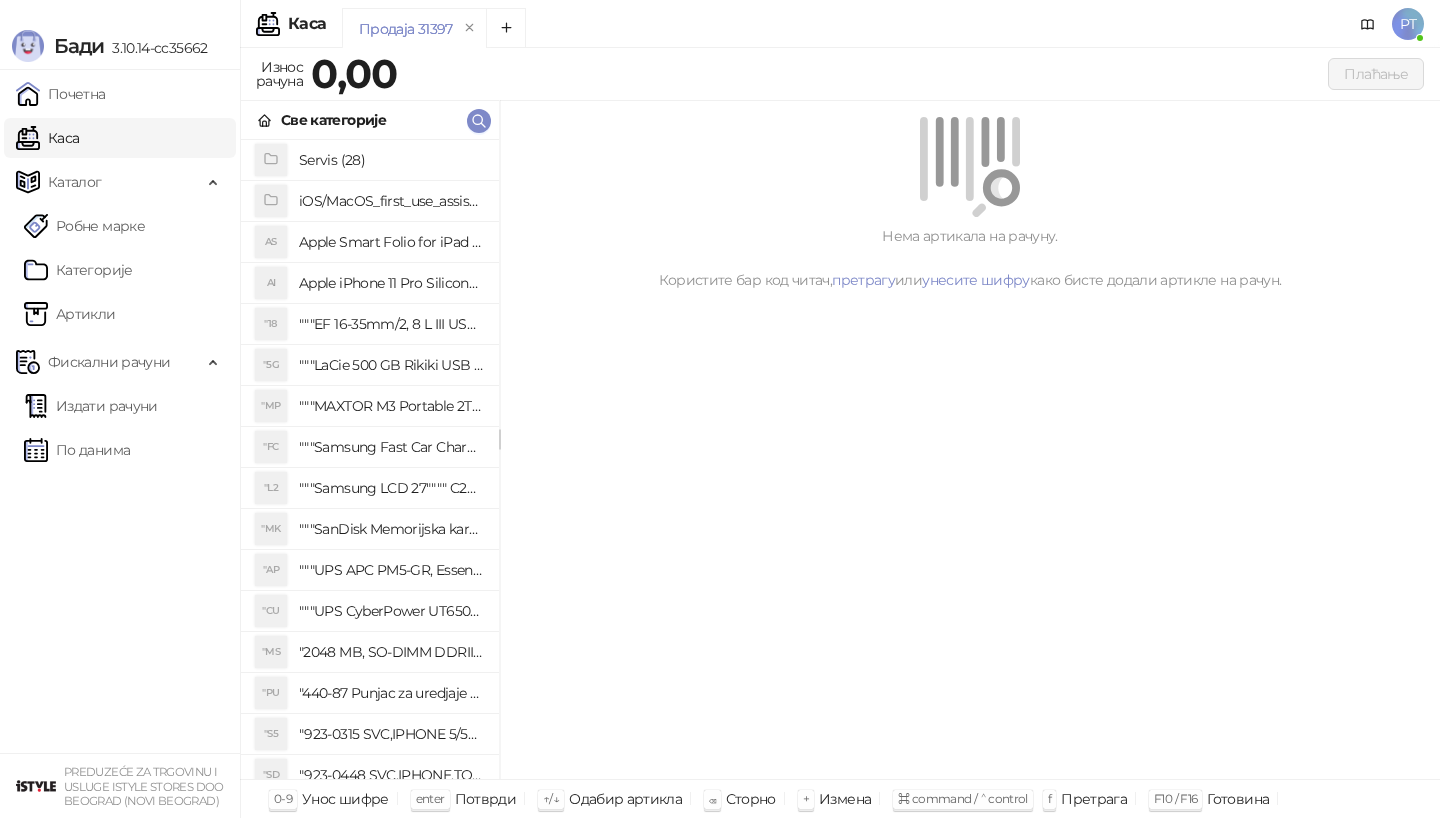 click at bounding box center [479, 121] 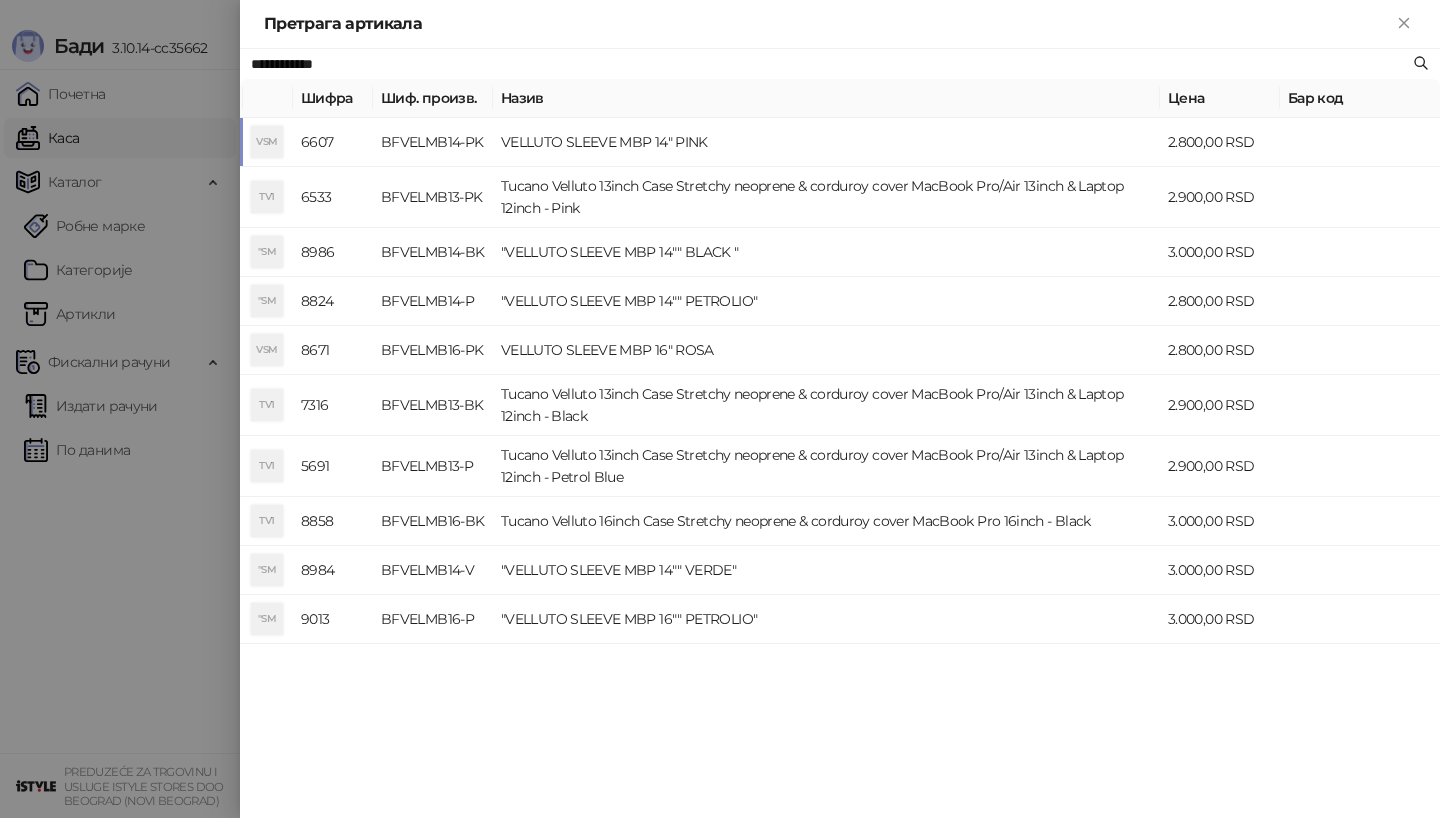 click on "VSM" at bounding box center [267, 142] 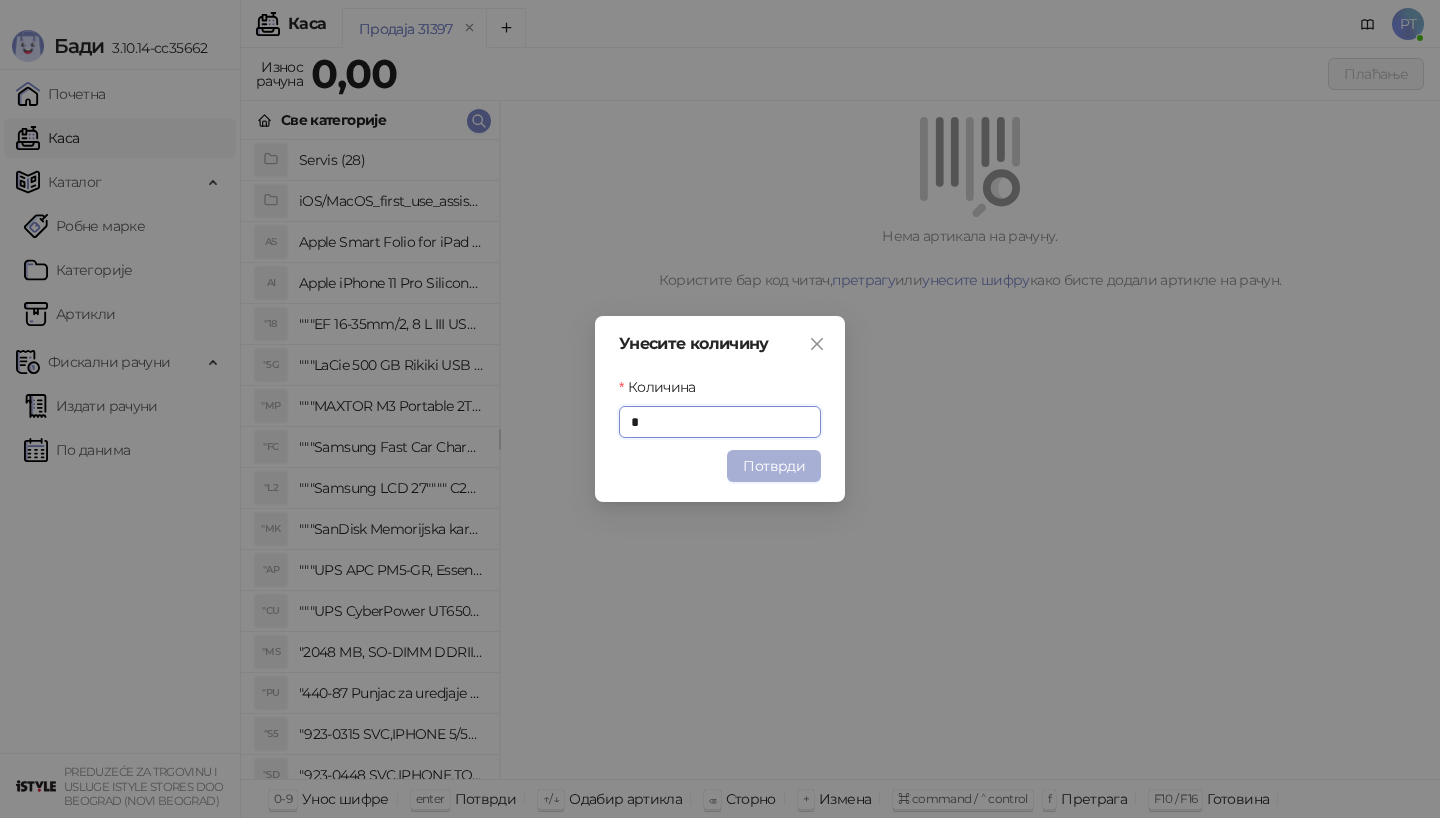 click on "Потврди" at bounding box center (774, 466) 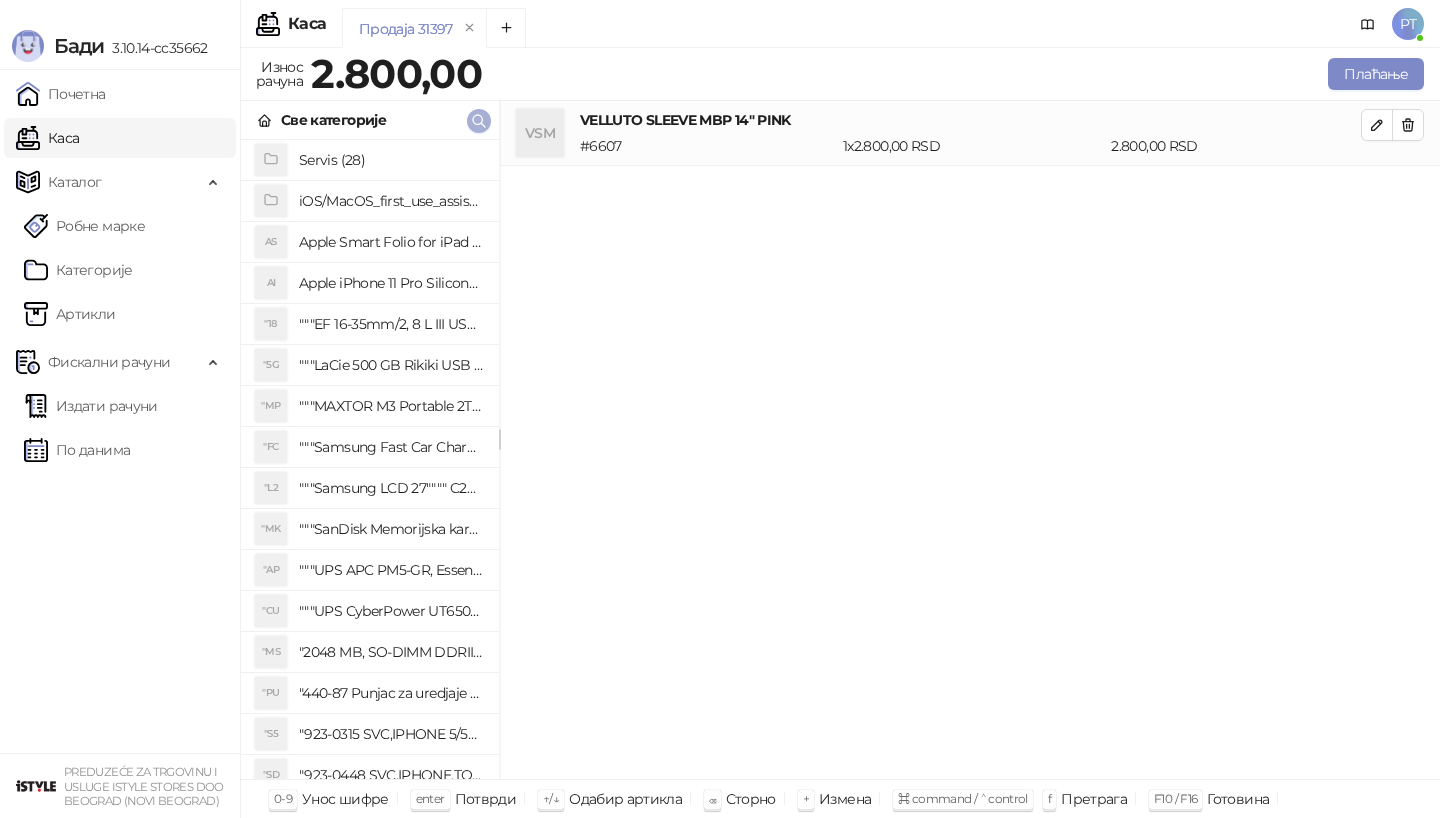 click 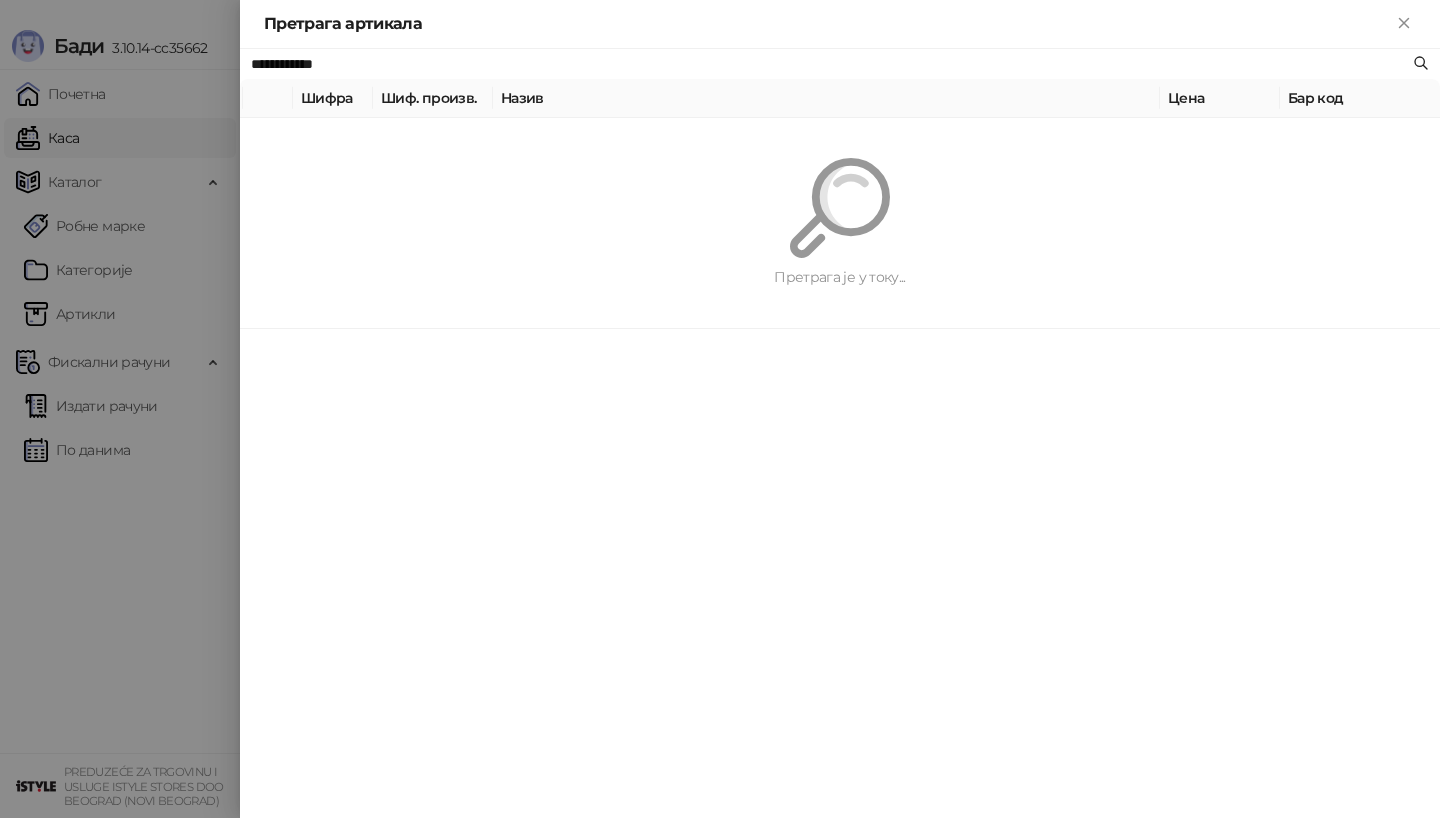 paste 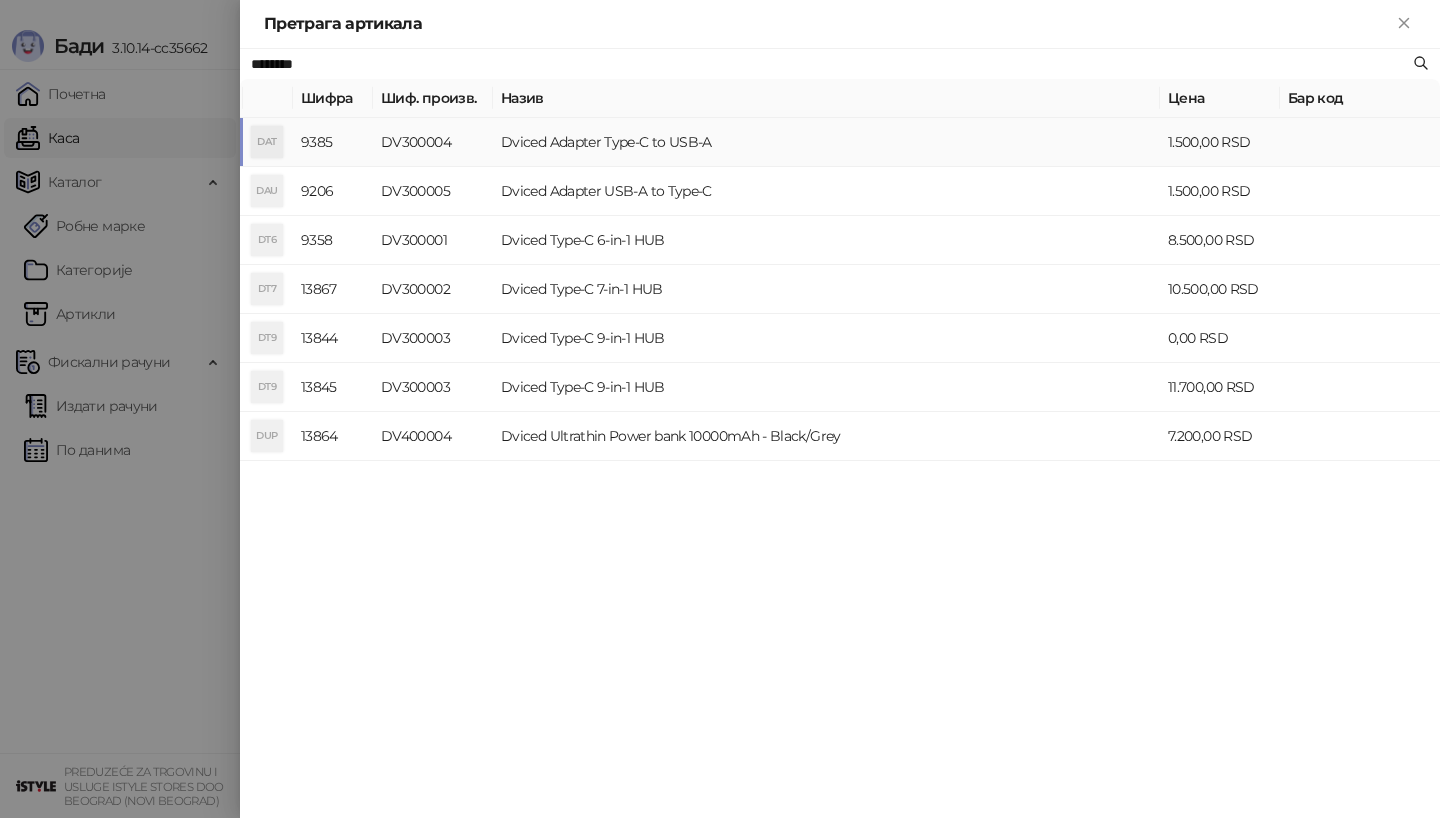 click on "DAT" at bounding box center (267, 142) 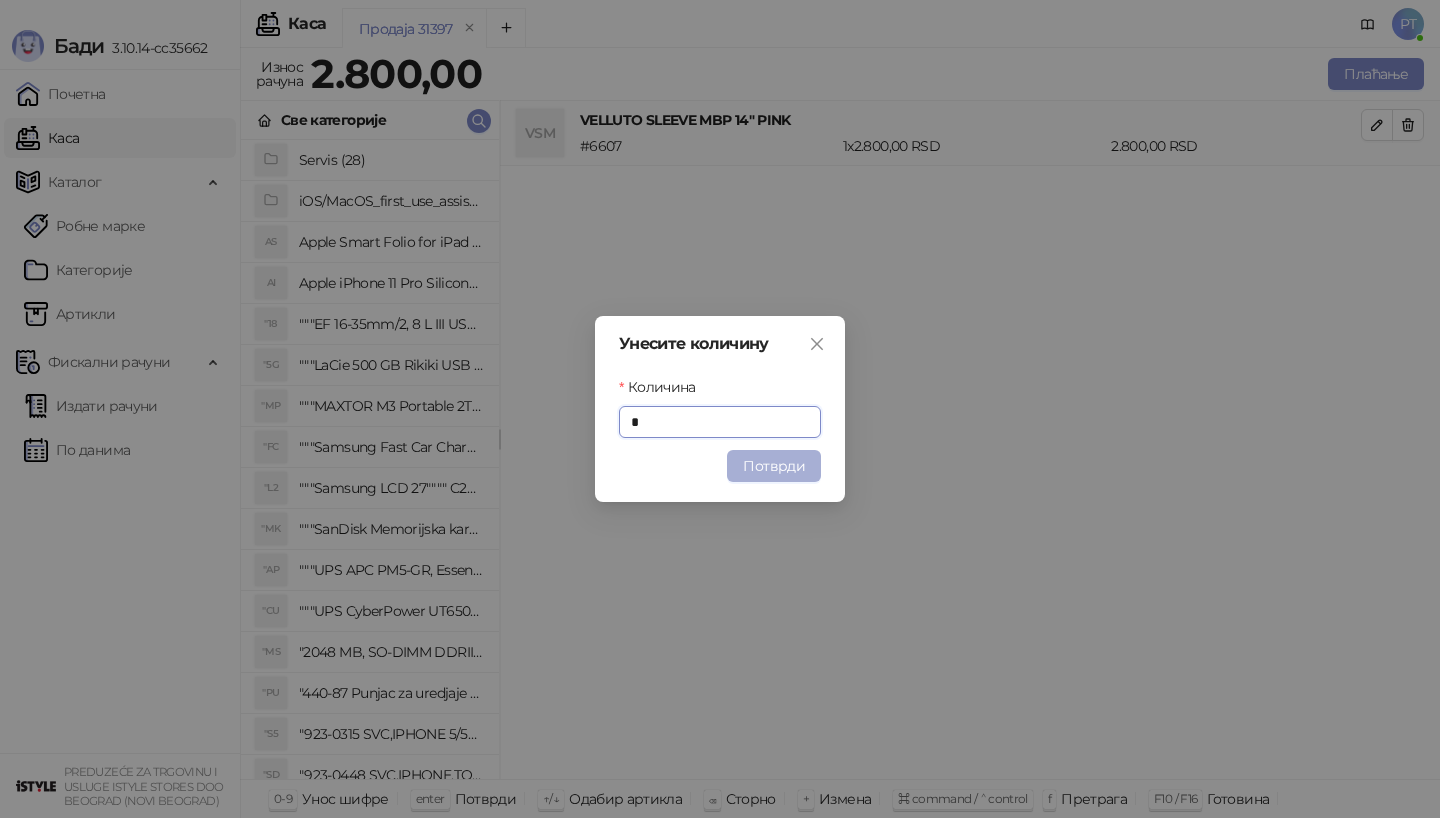 click on "Потврди" at bounding box center [774, 466] 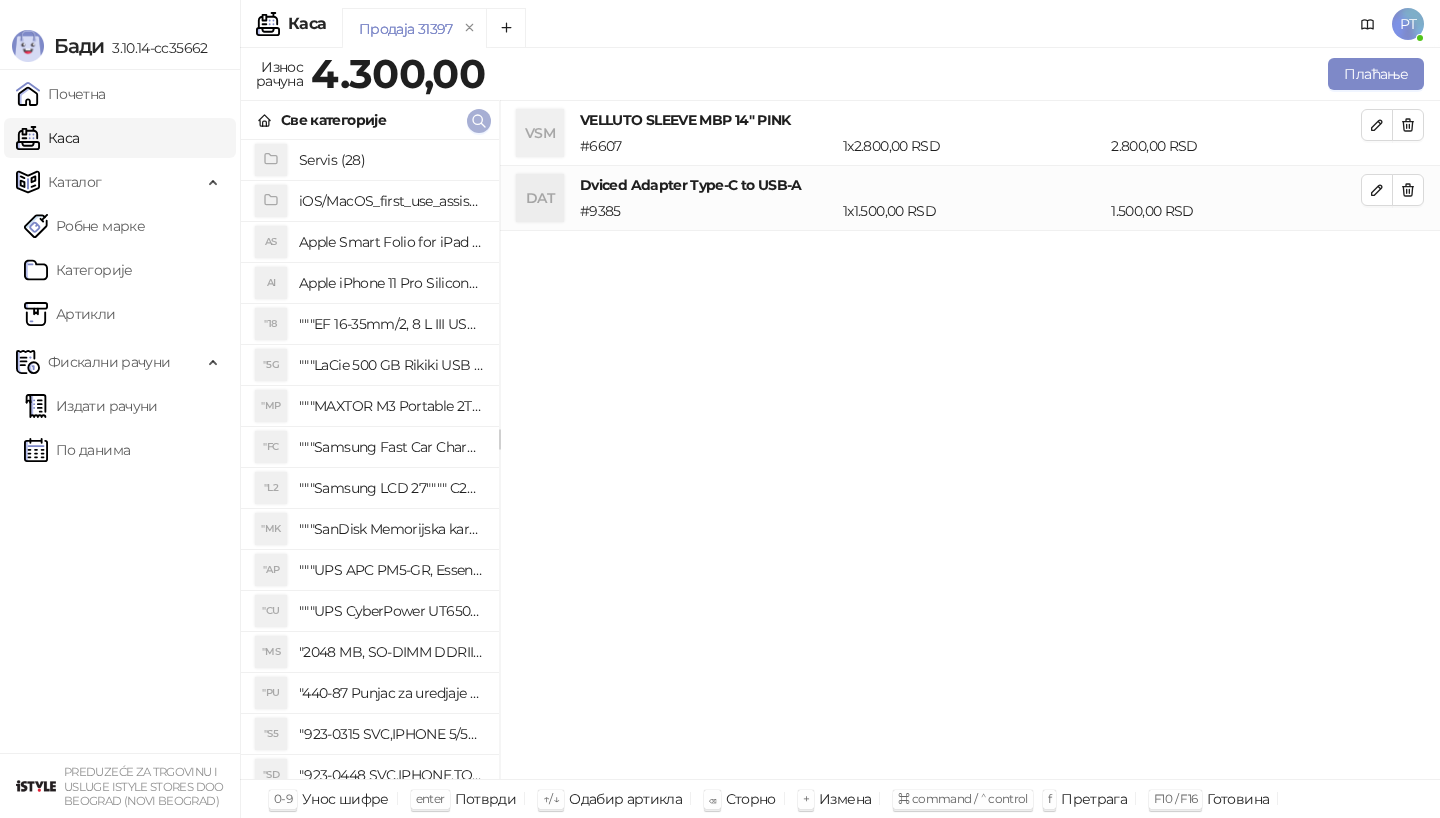 click 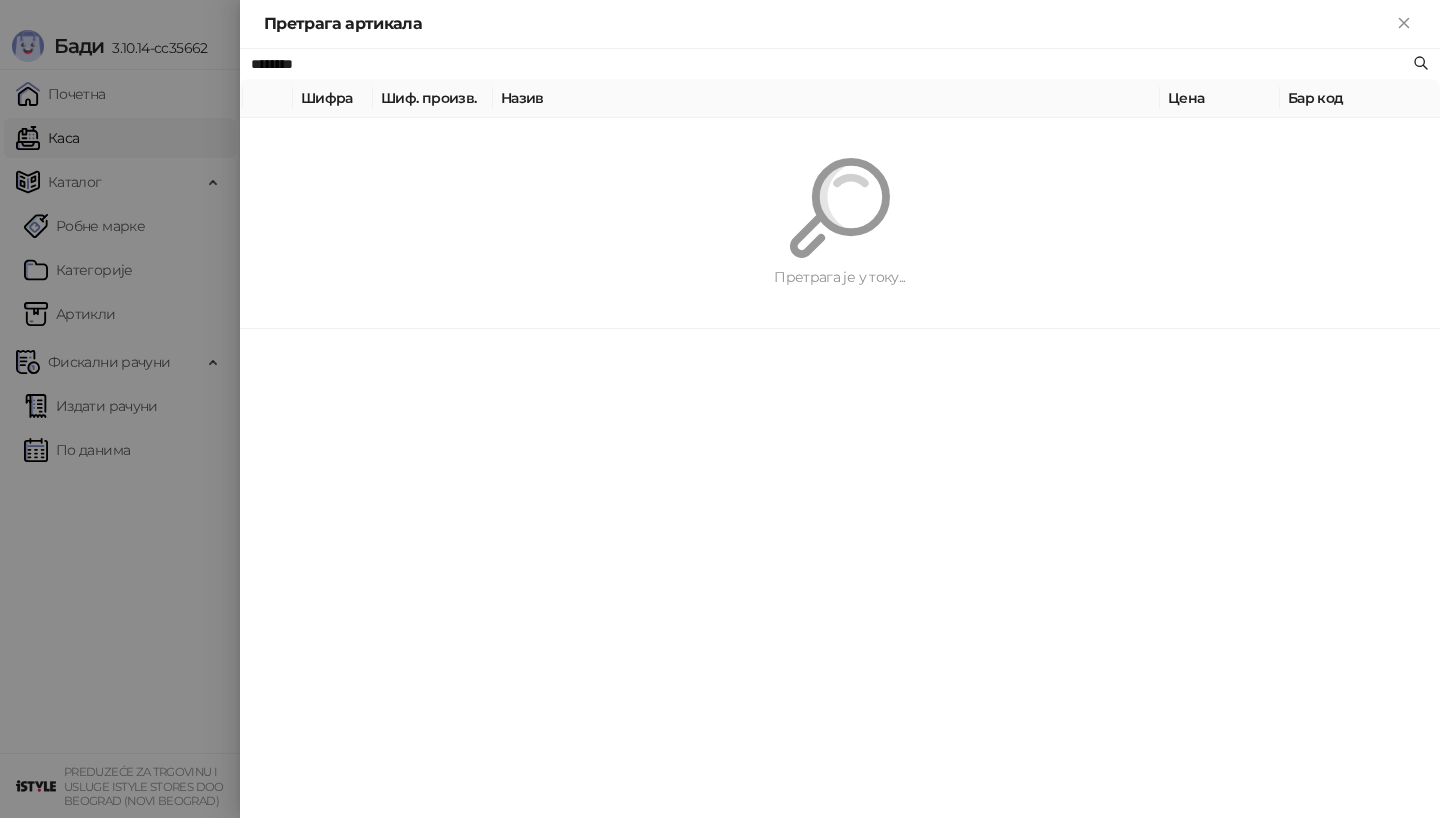paste on "*" 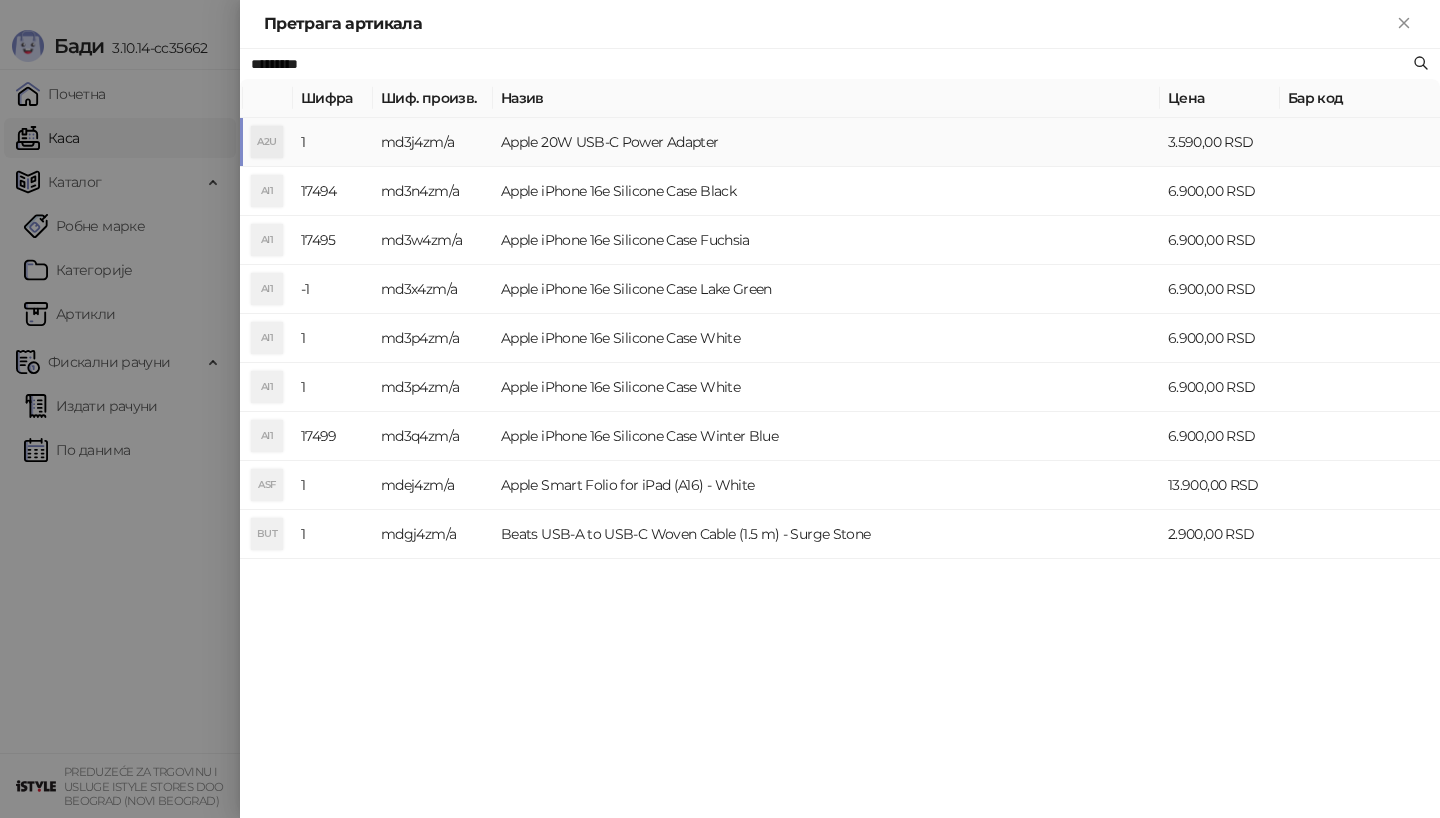 click on "A2U" at bounding box center [267, 142] 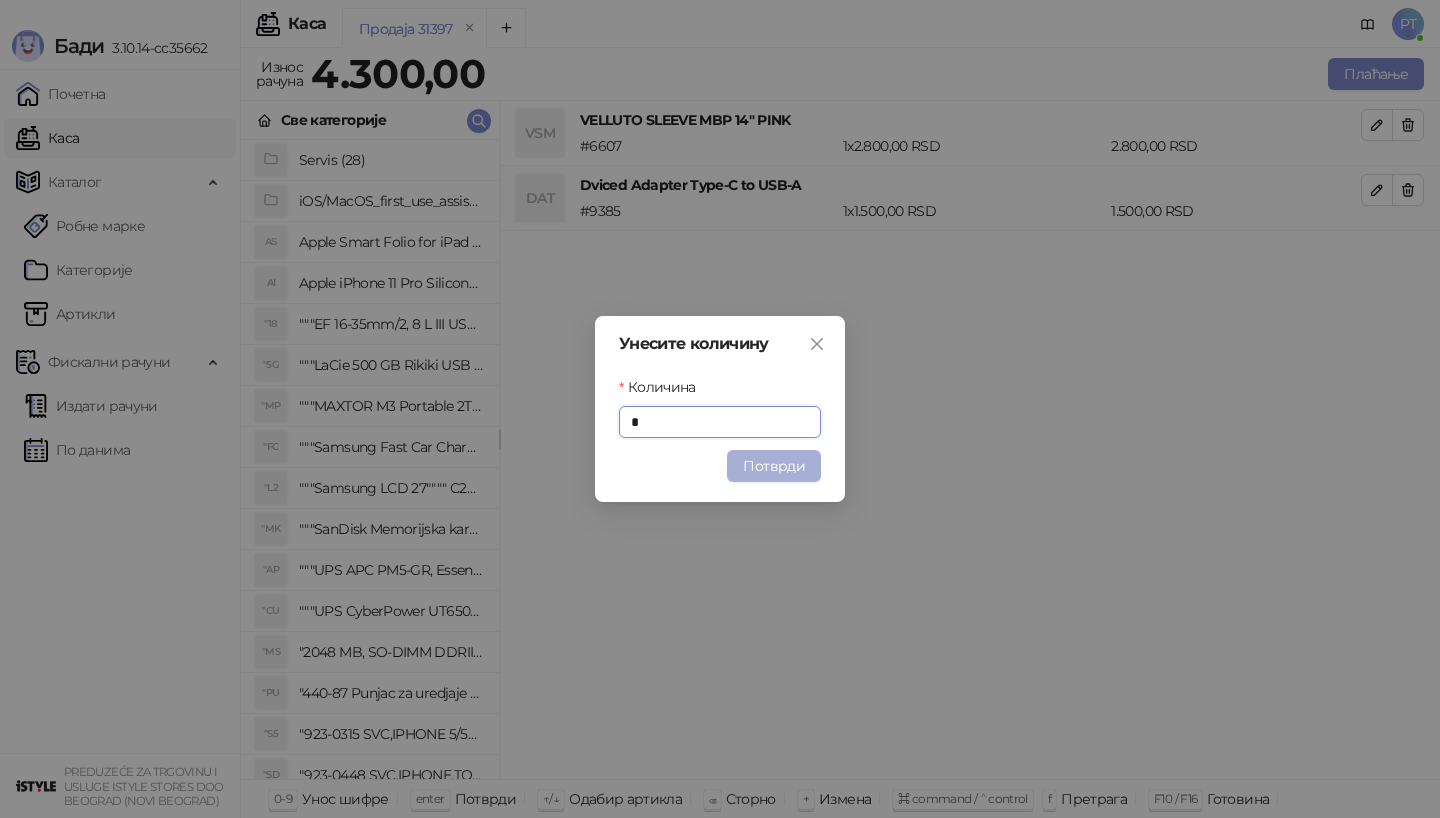 click on "Потврди" at bounding box center [774, 466] 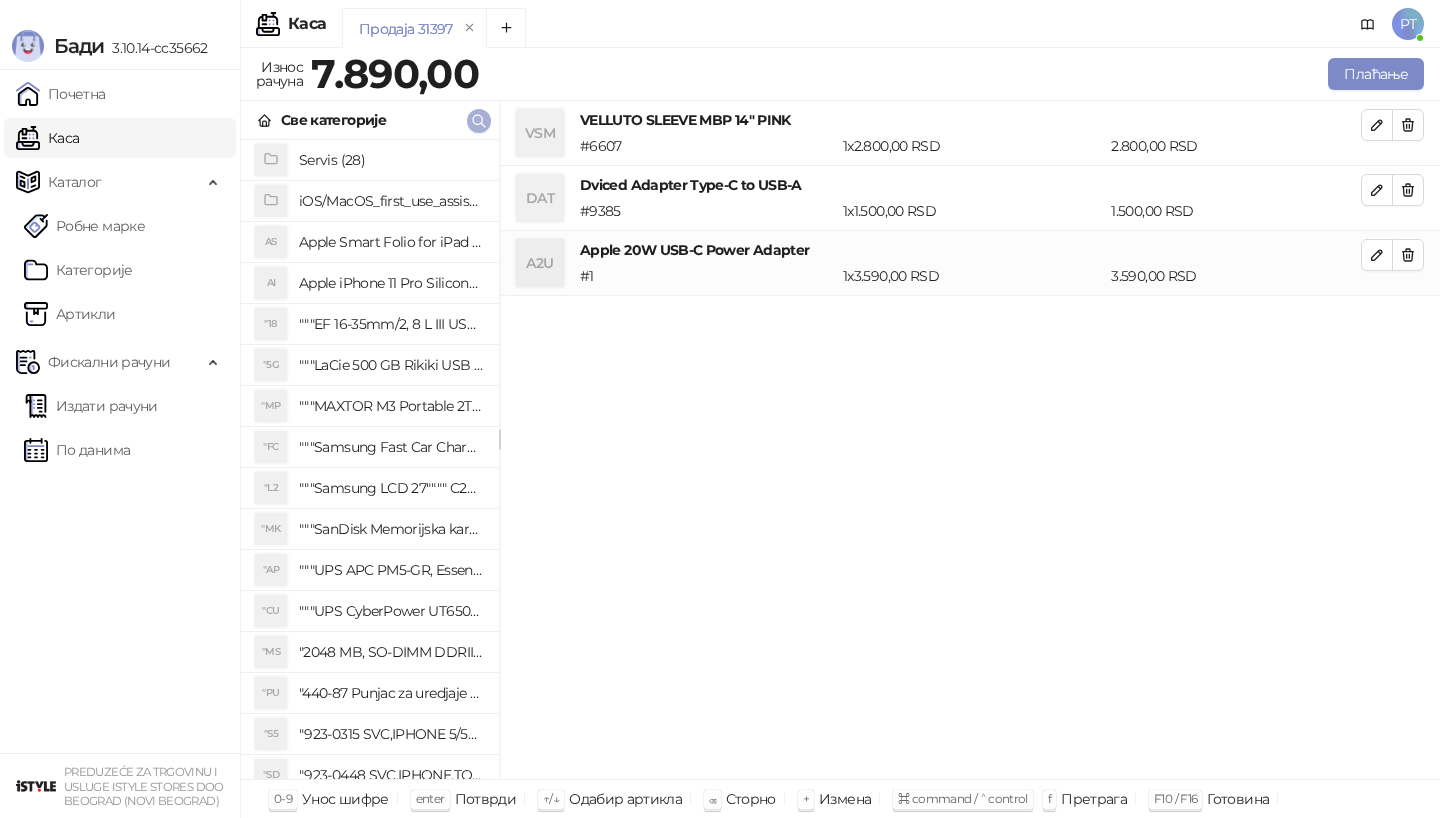 click at bounding box center (479, 121) 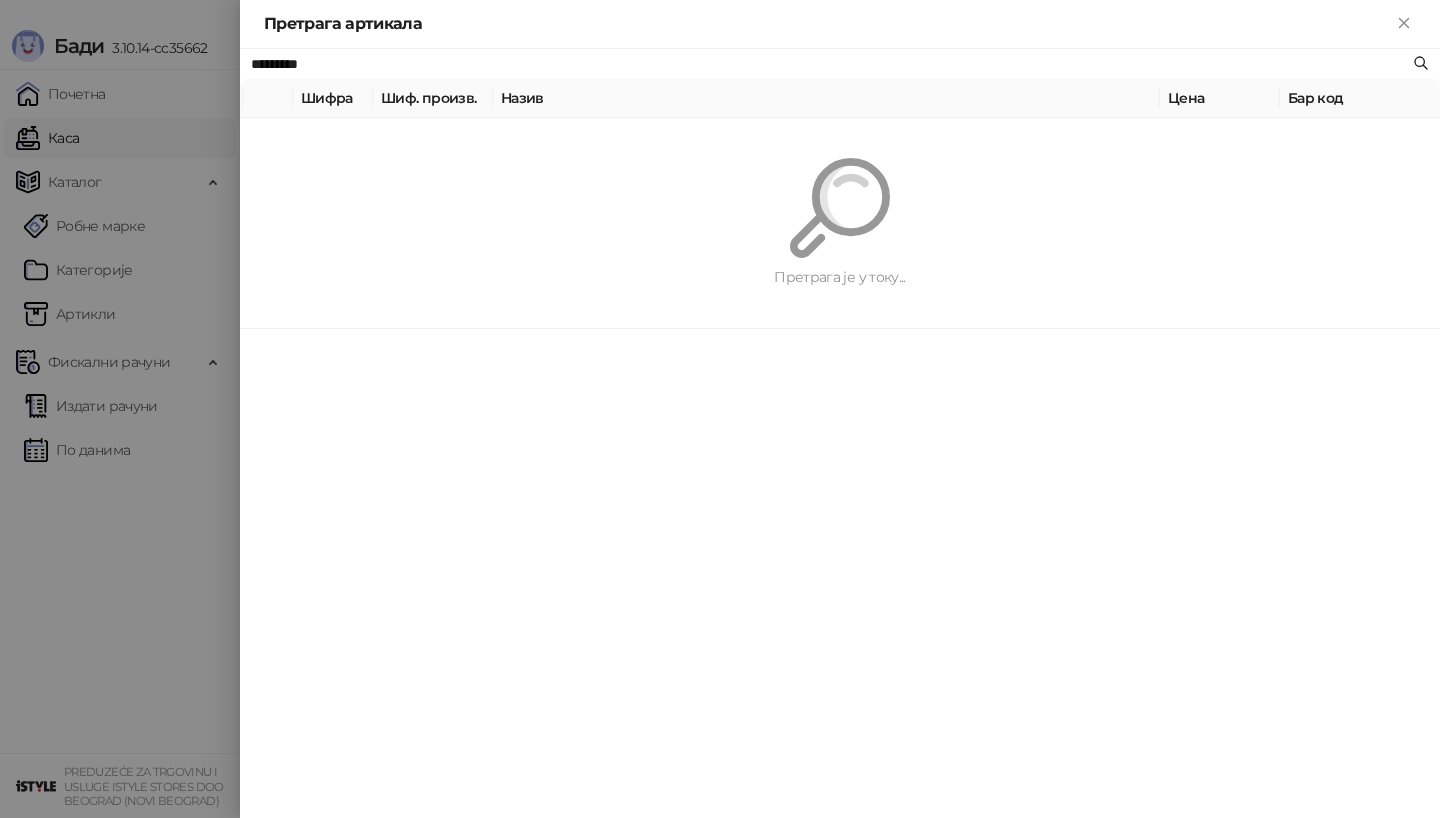 paste on "**********" 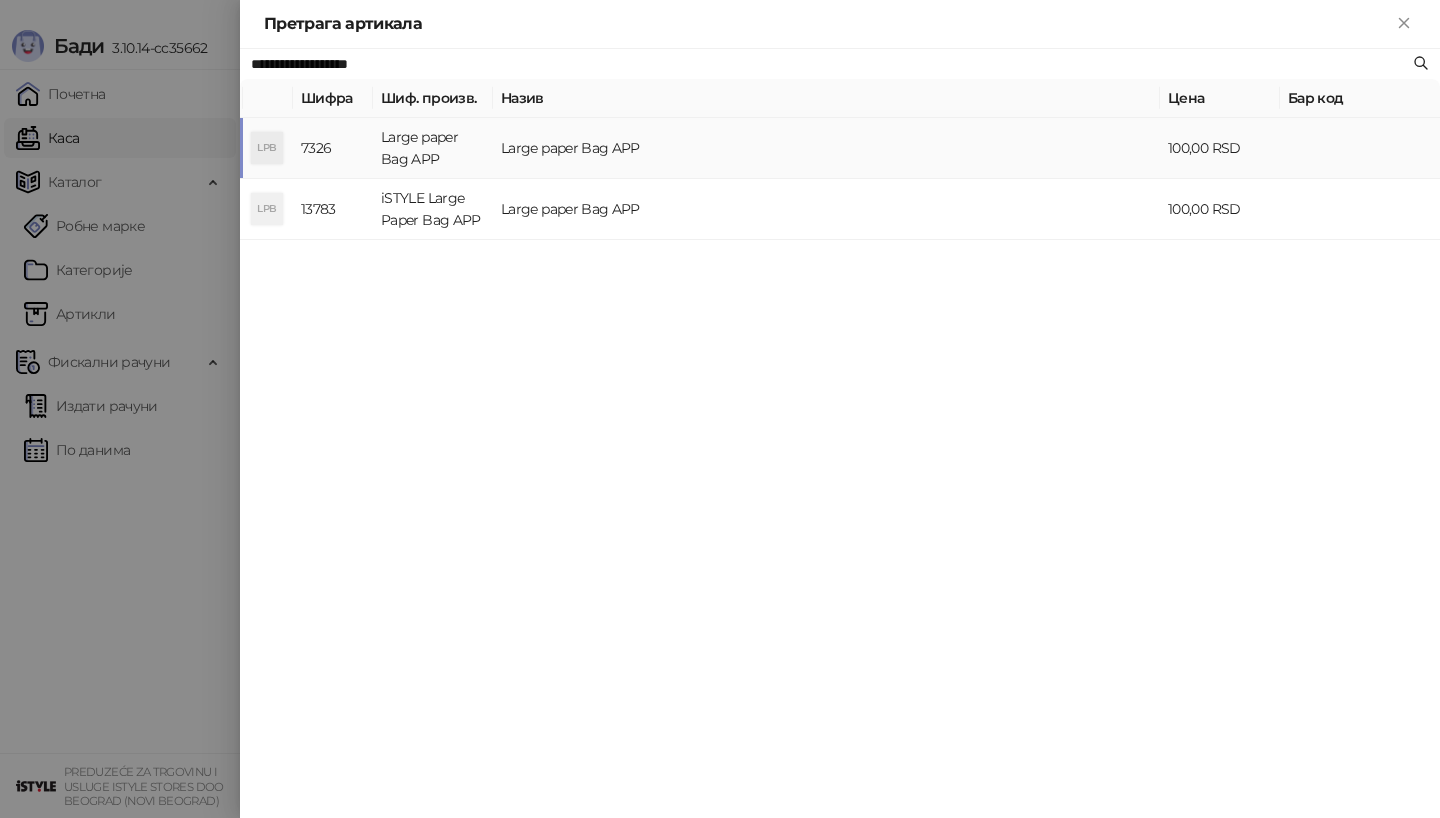 type on "**********" 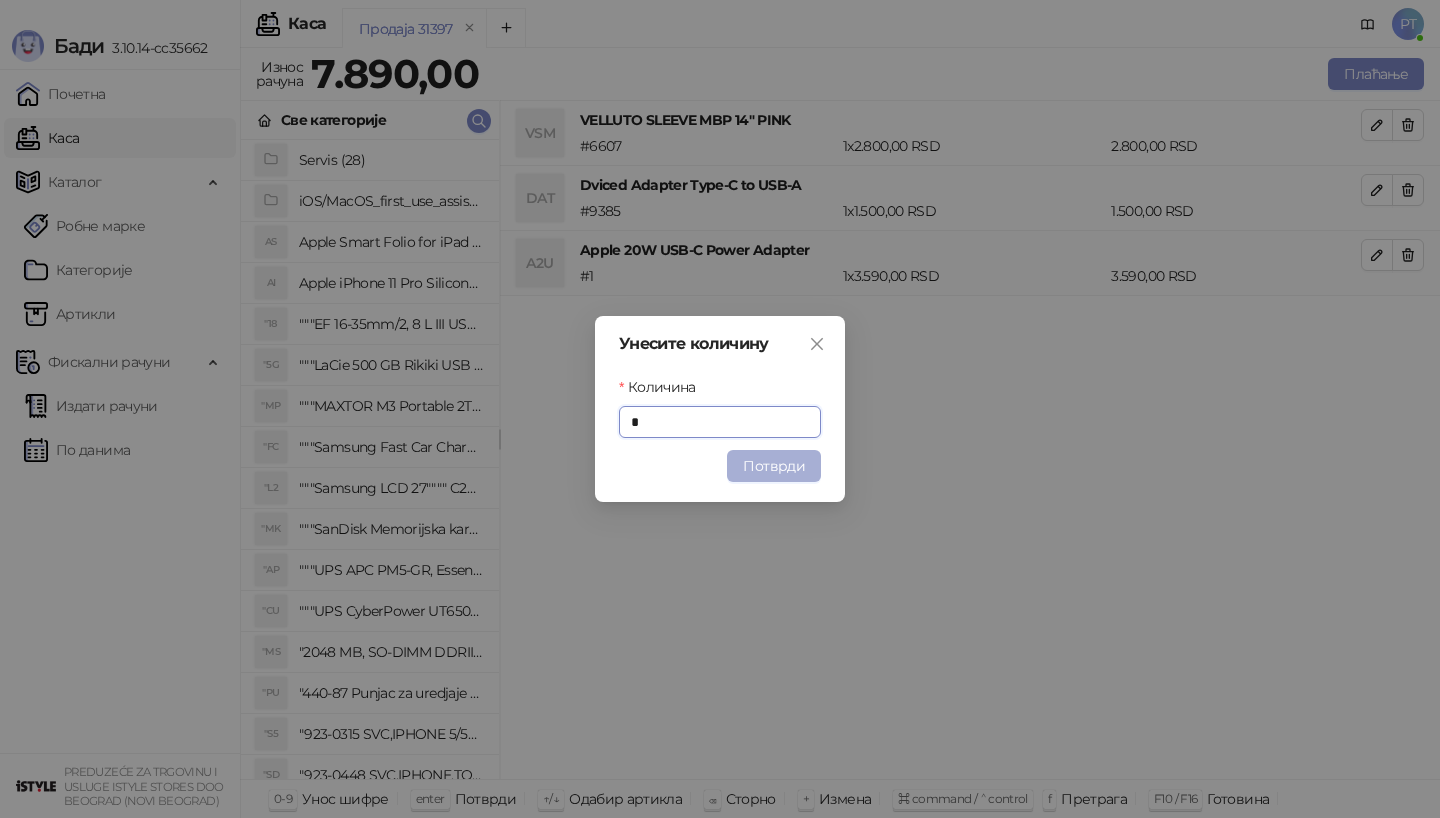click on "Потврди" at bounding box center [774, 466] 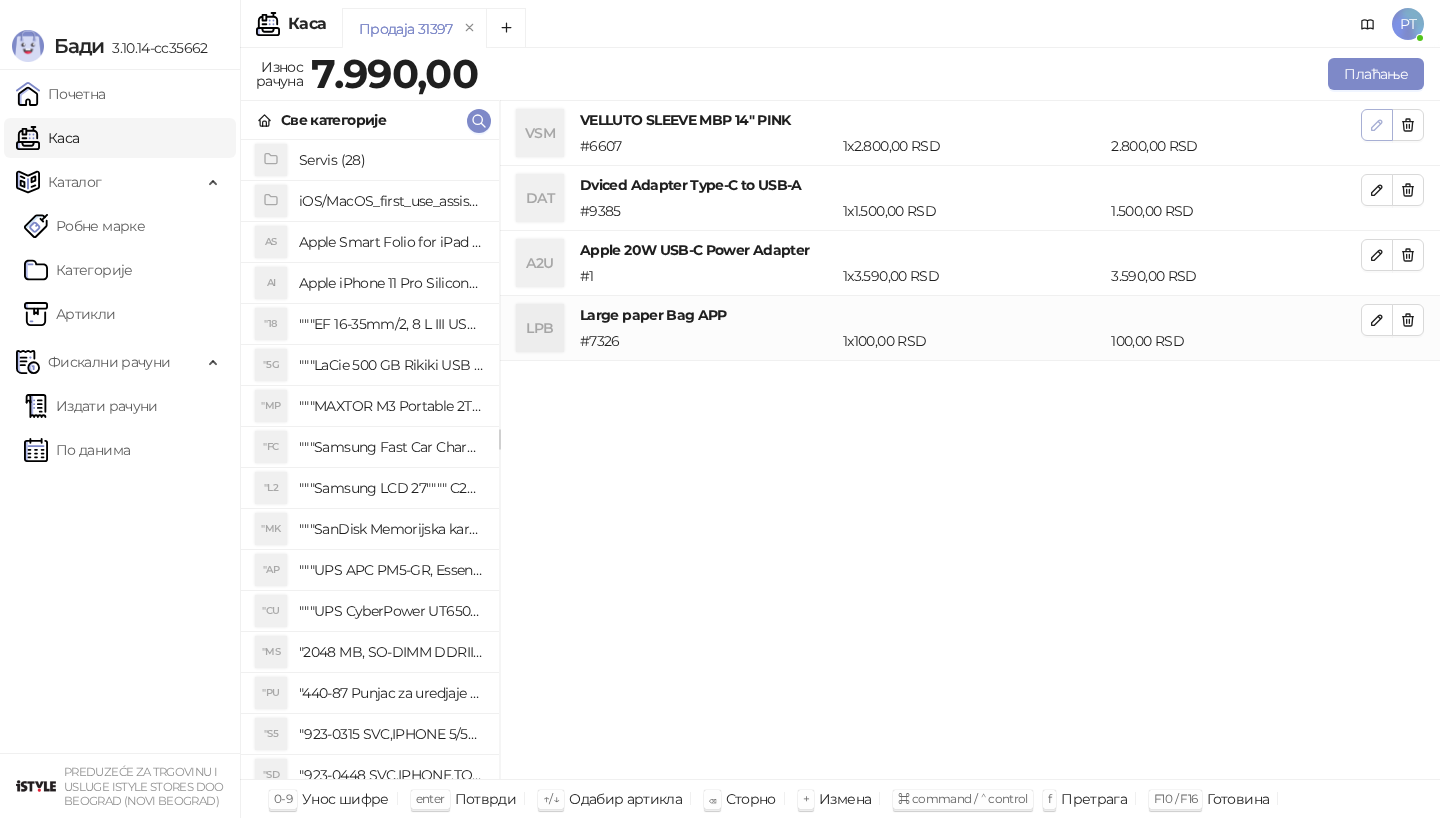 click 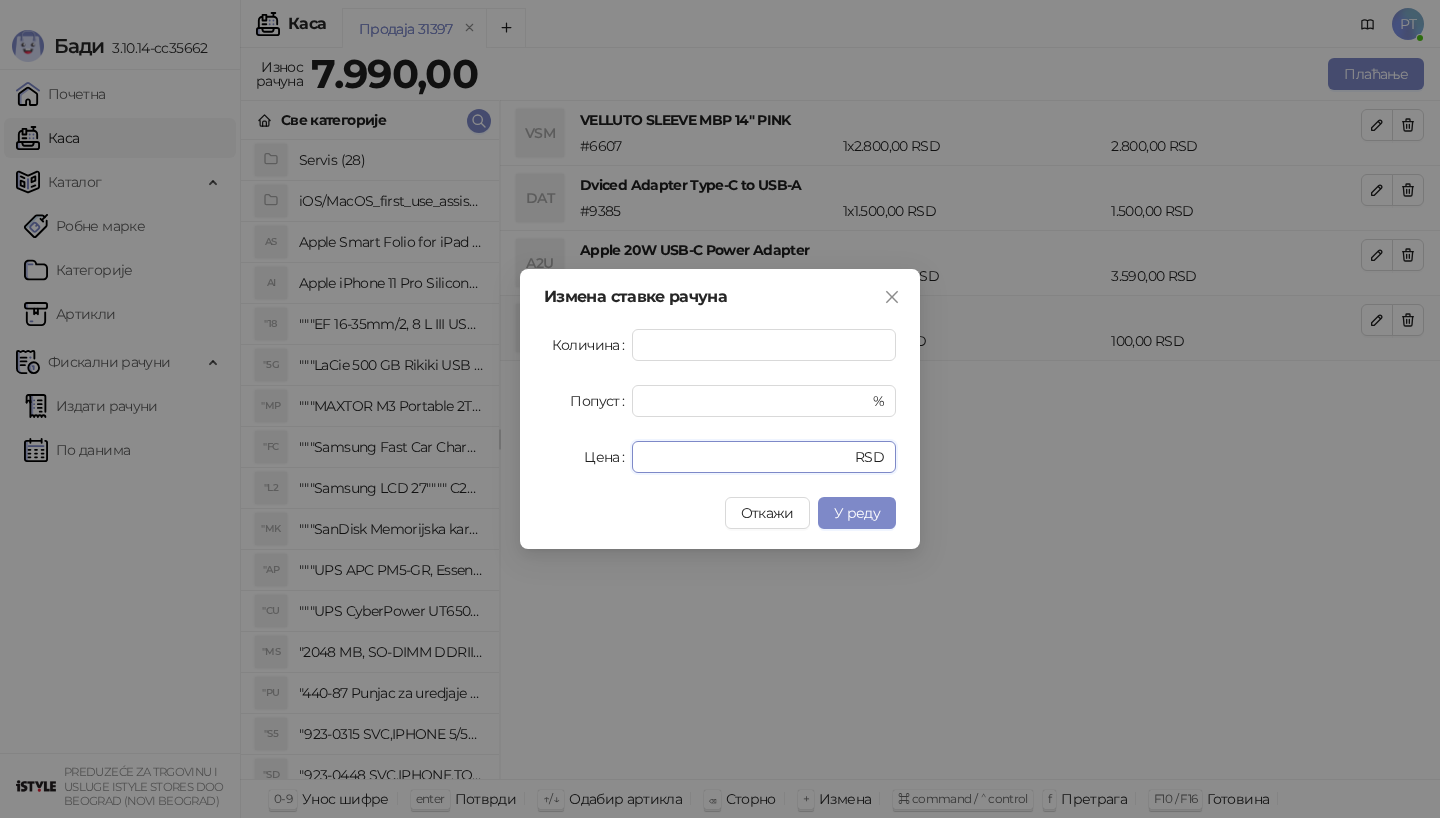 drag, startPoint x: 701, startPoint y: 458, endPoint x: 576, endPoint y: 458, distance: 125 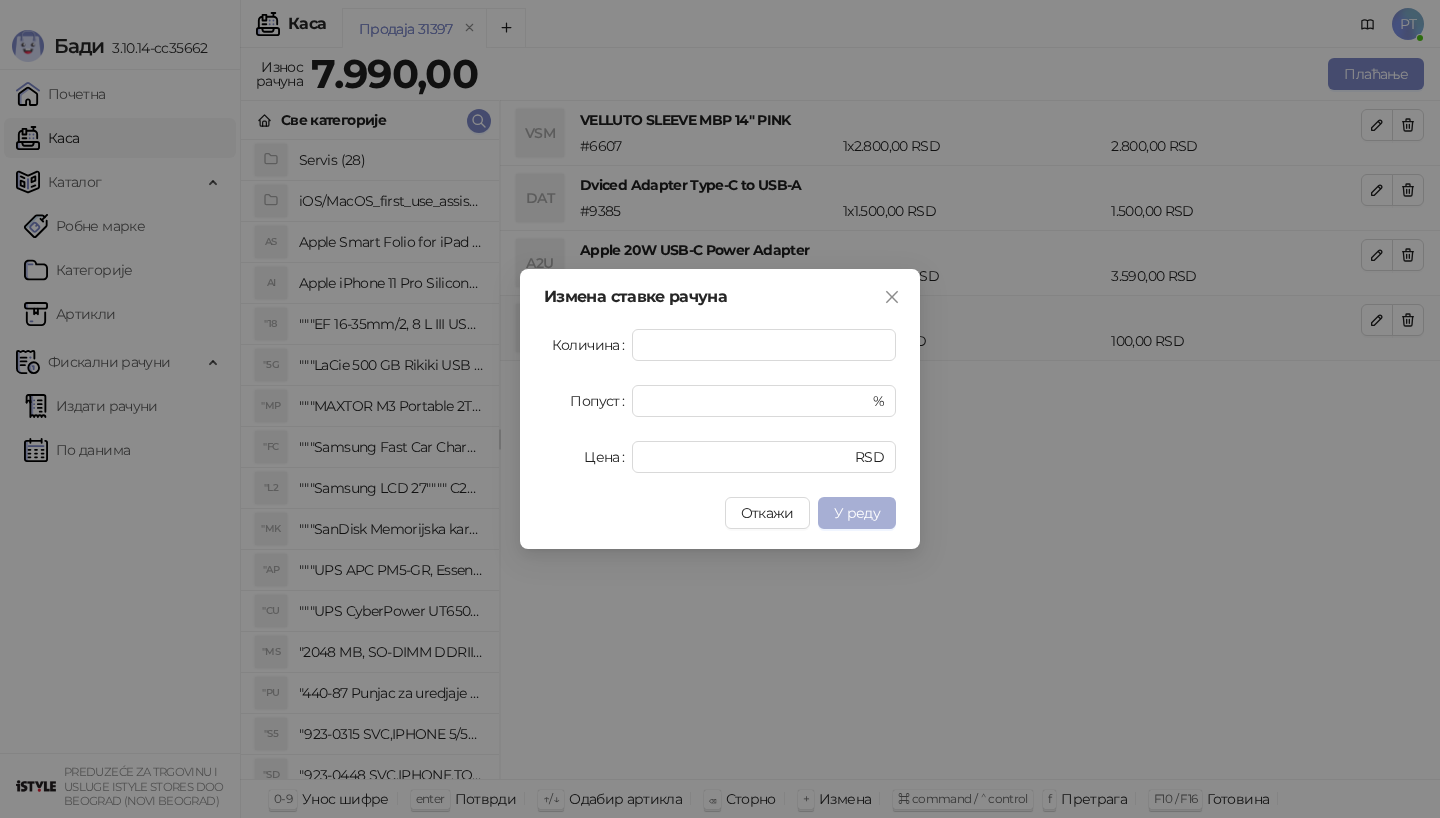 type on "****" 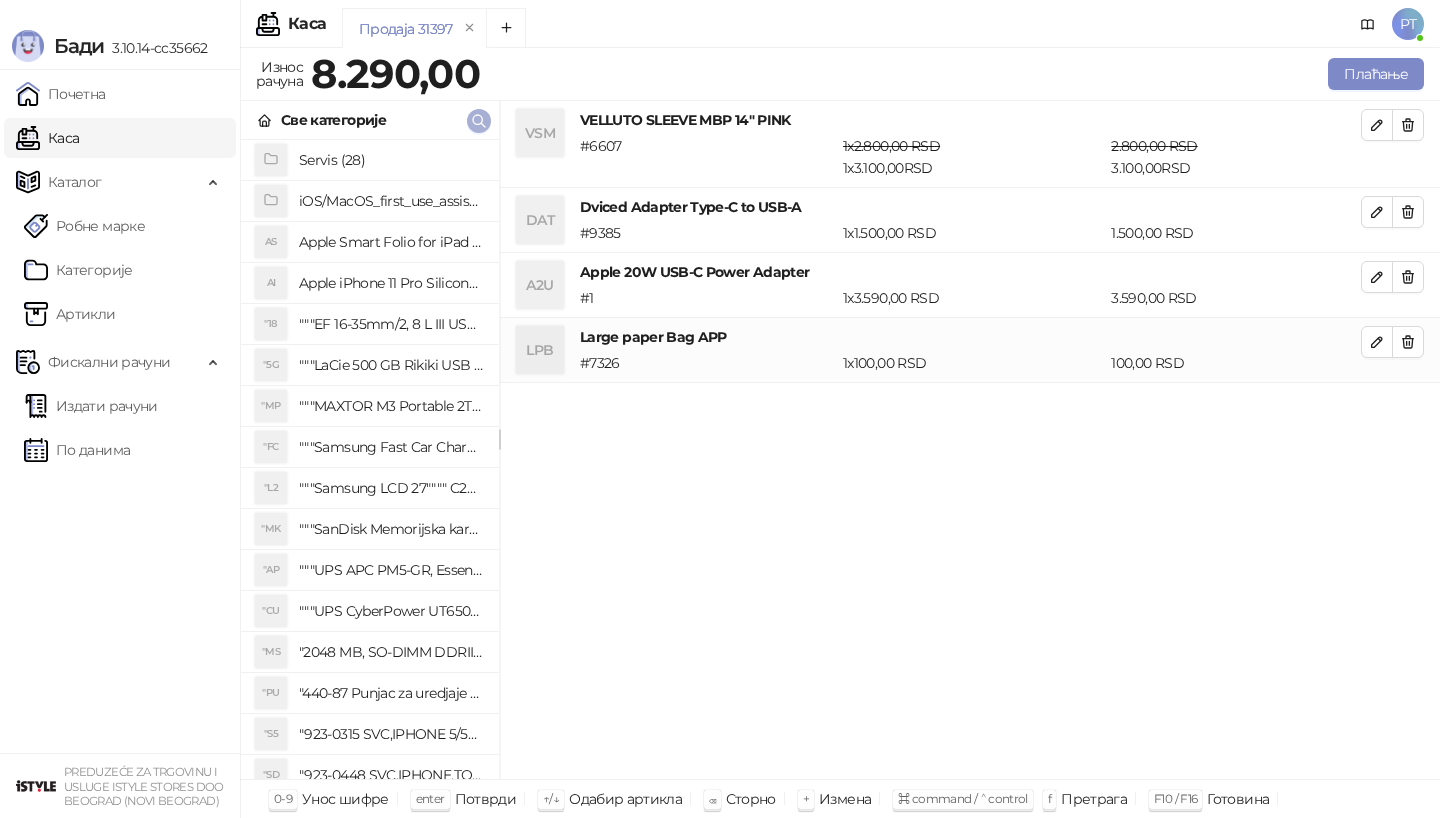 click 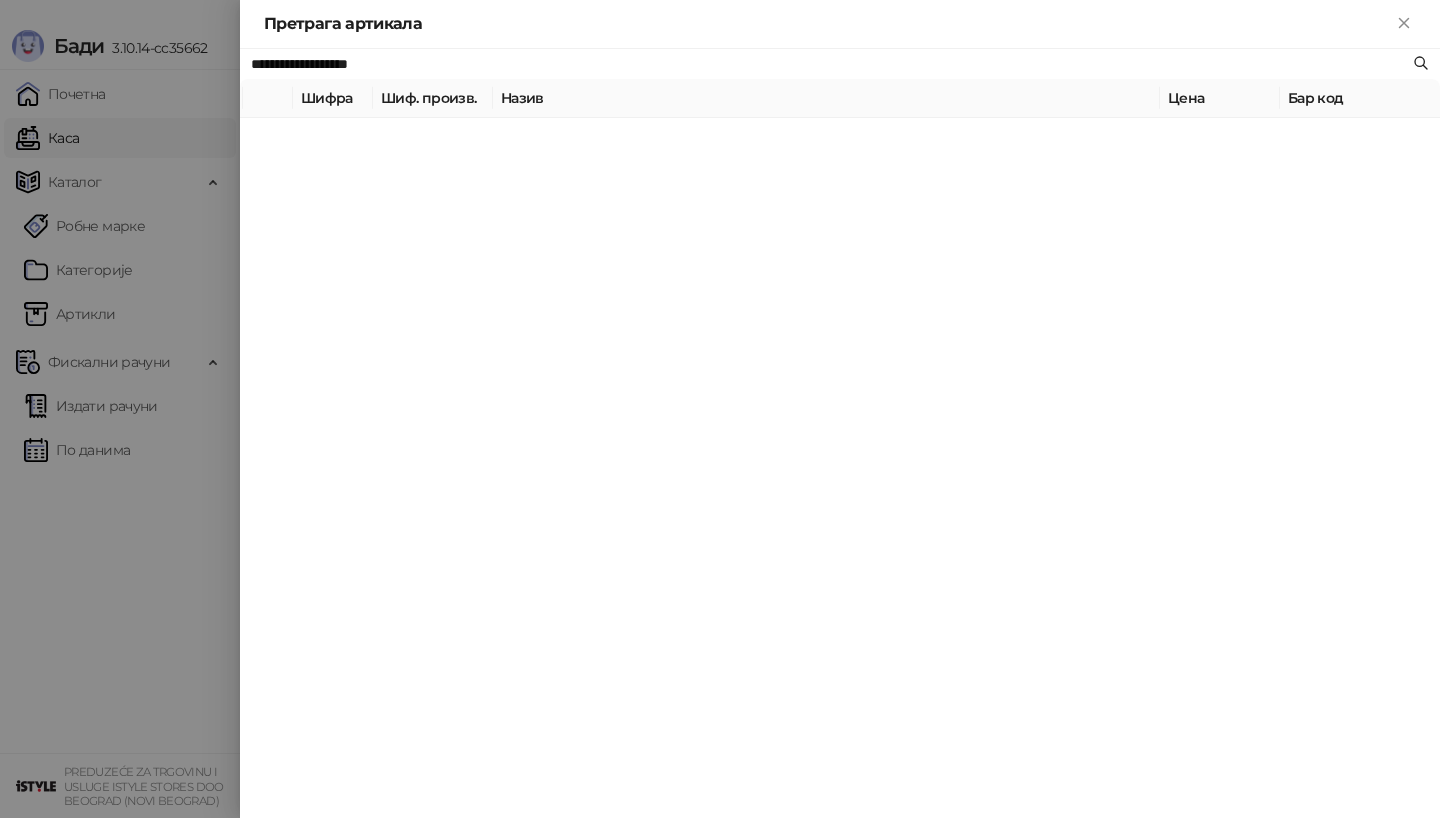 paste 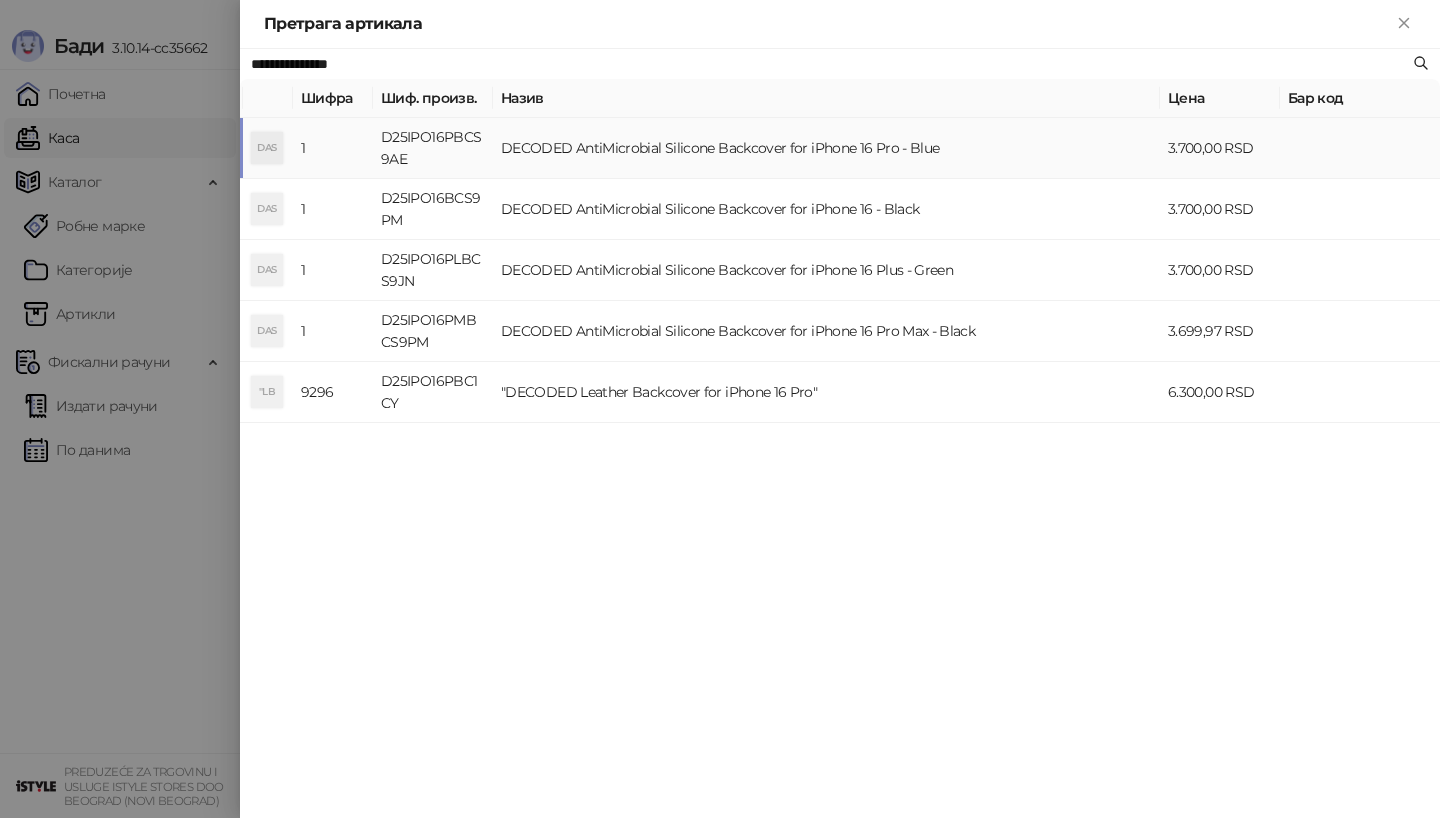 type on "**********" 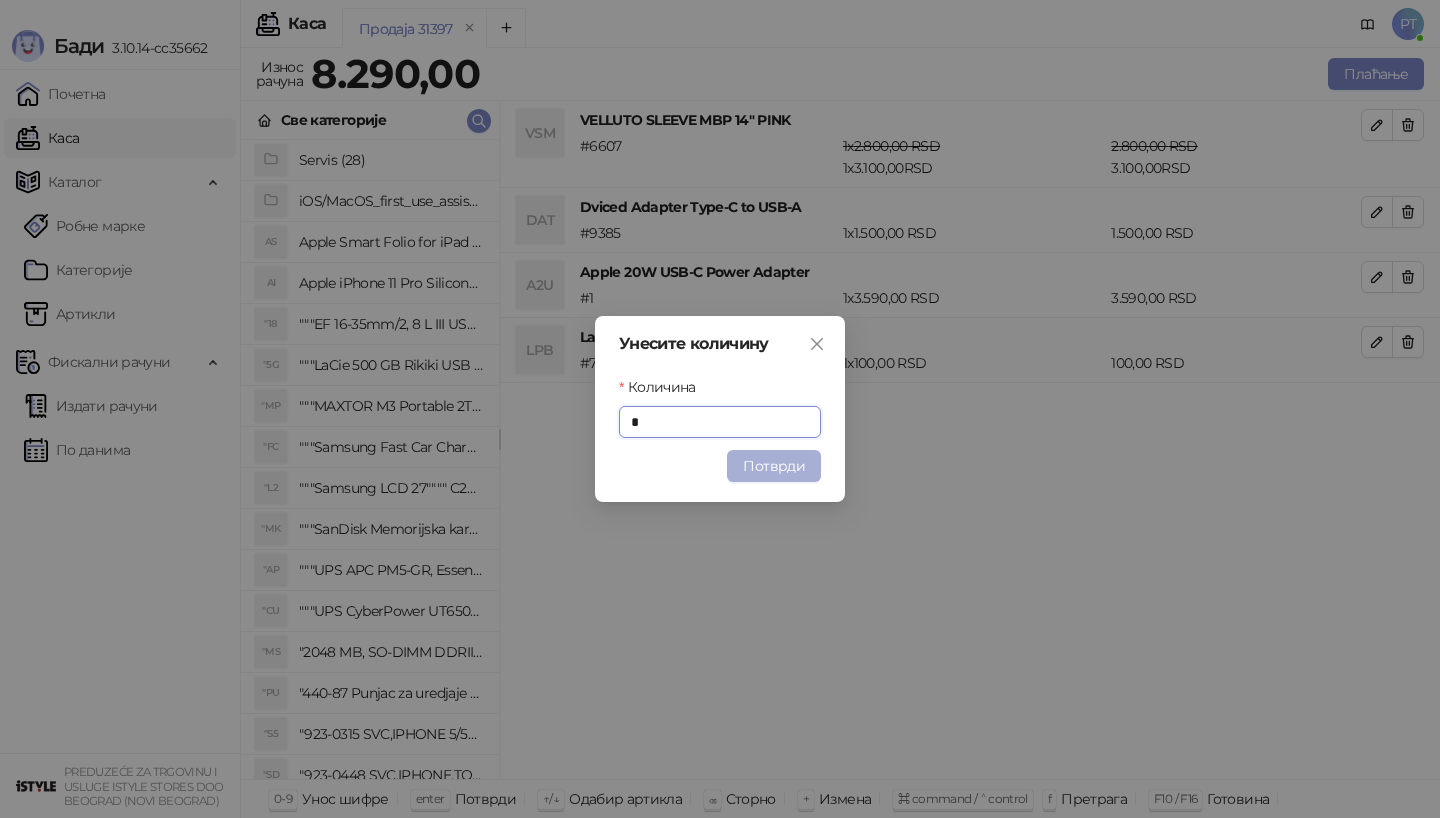 click on "Потврди" at bounding box center (774, 466) 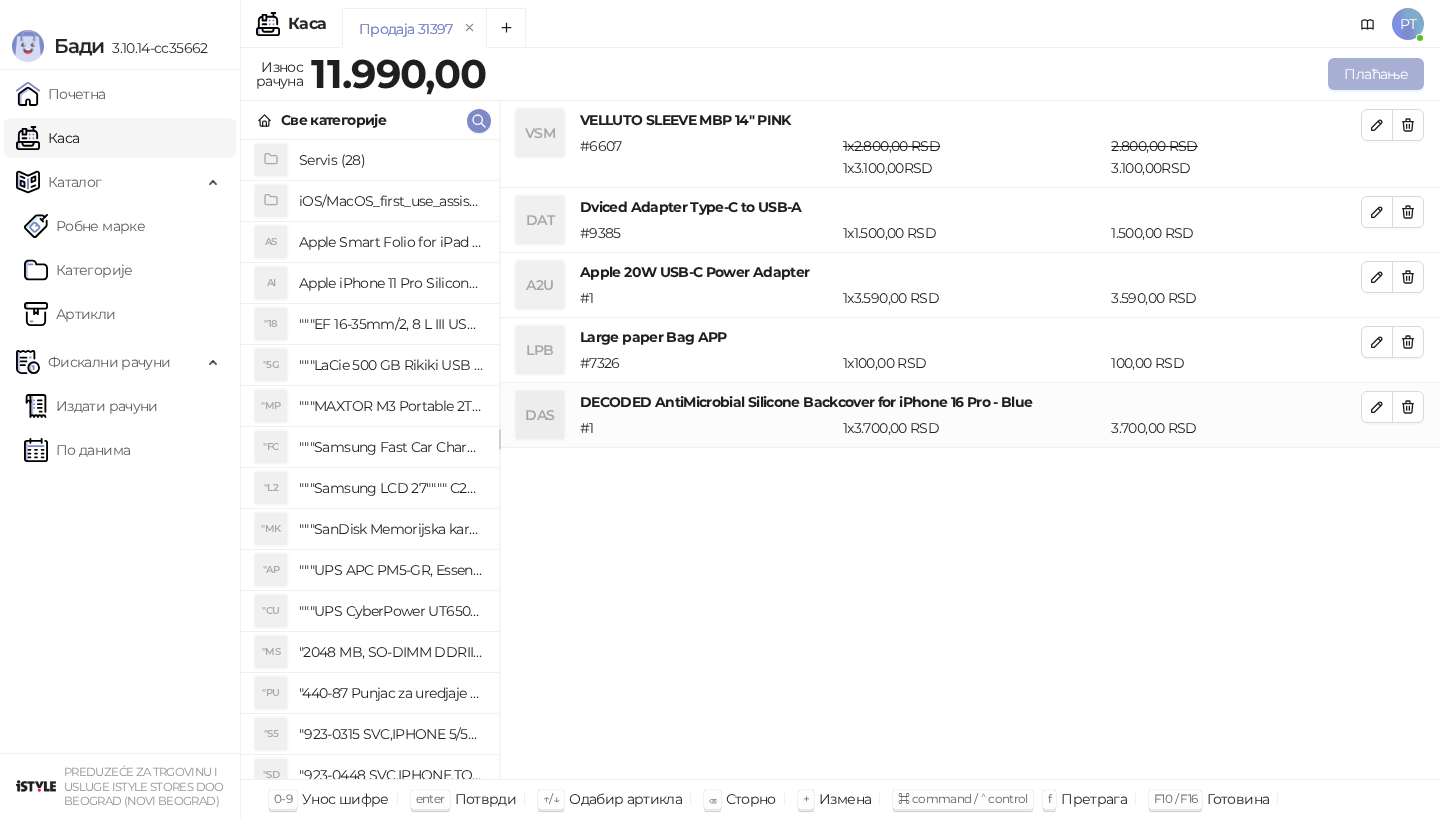 click on "Плаћање" at bounding box center [1376, 74] 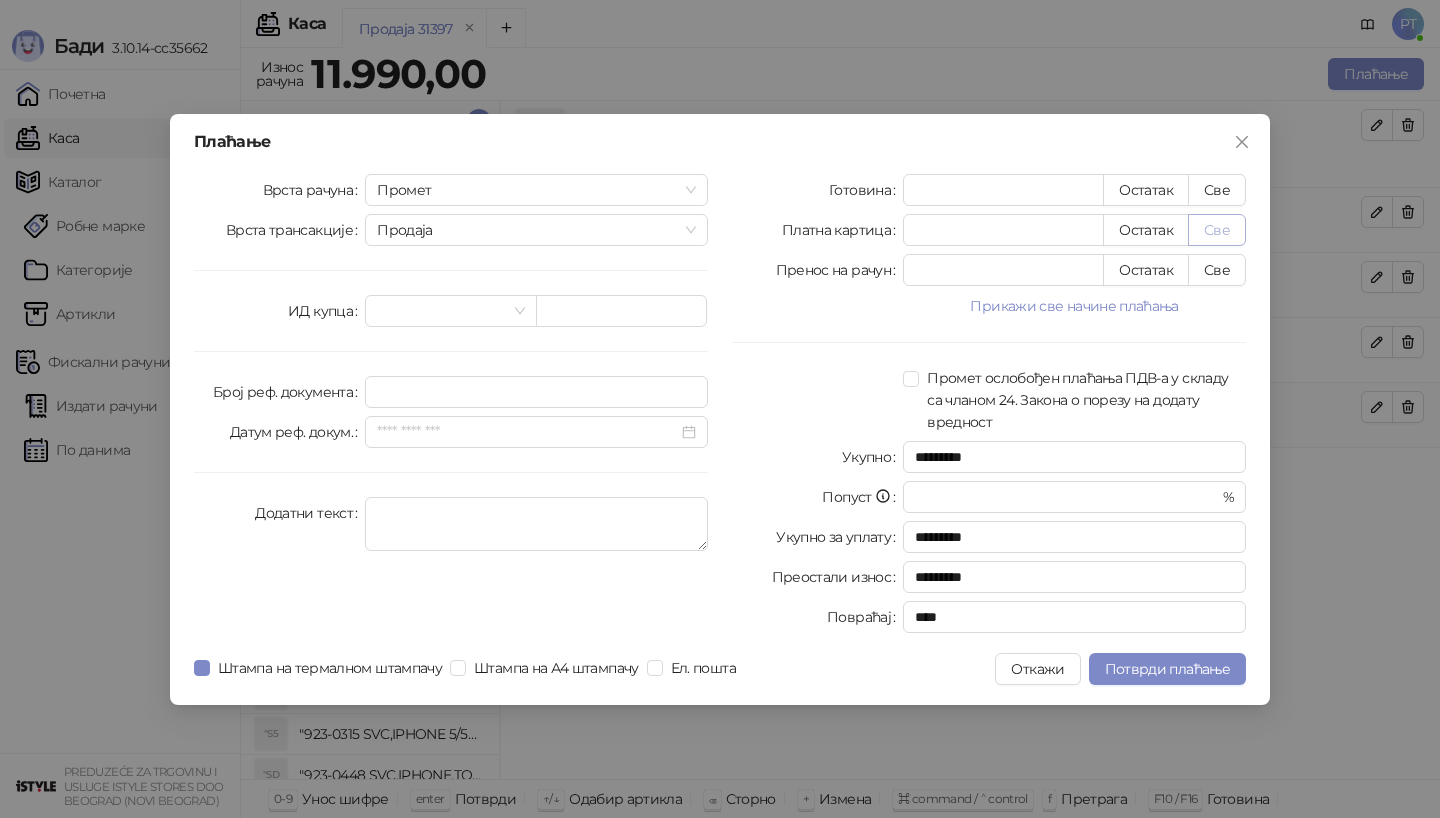 click on "Све" at bounding box center (1217, 230) 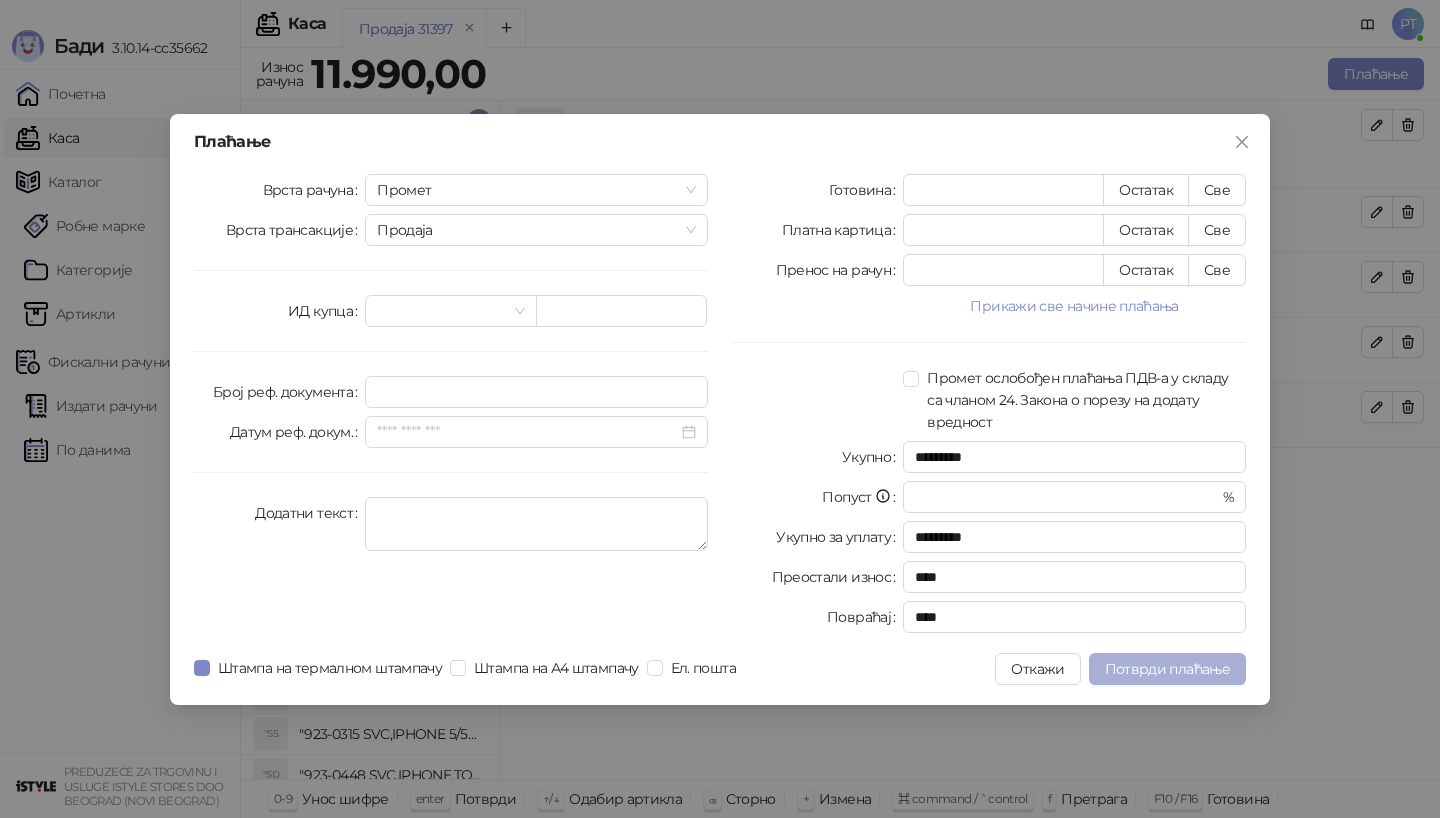 click on "Потврди плаћање" at bounding box center [1167, 669] 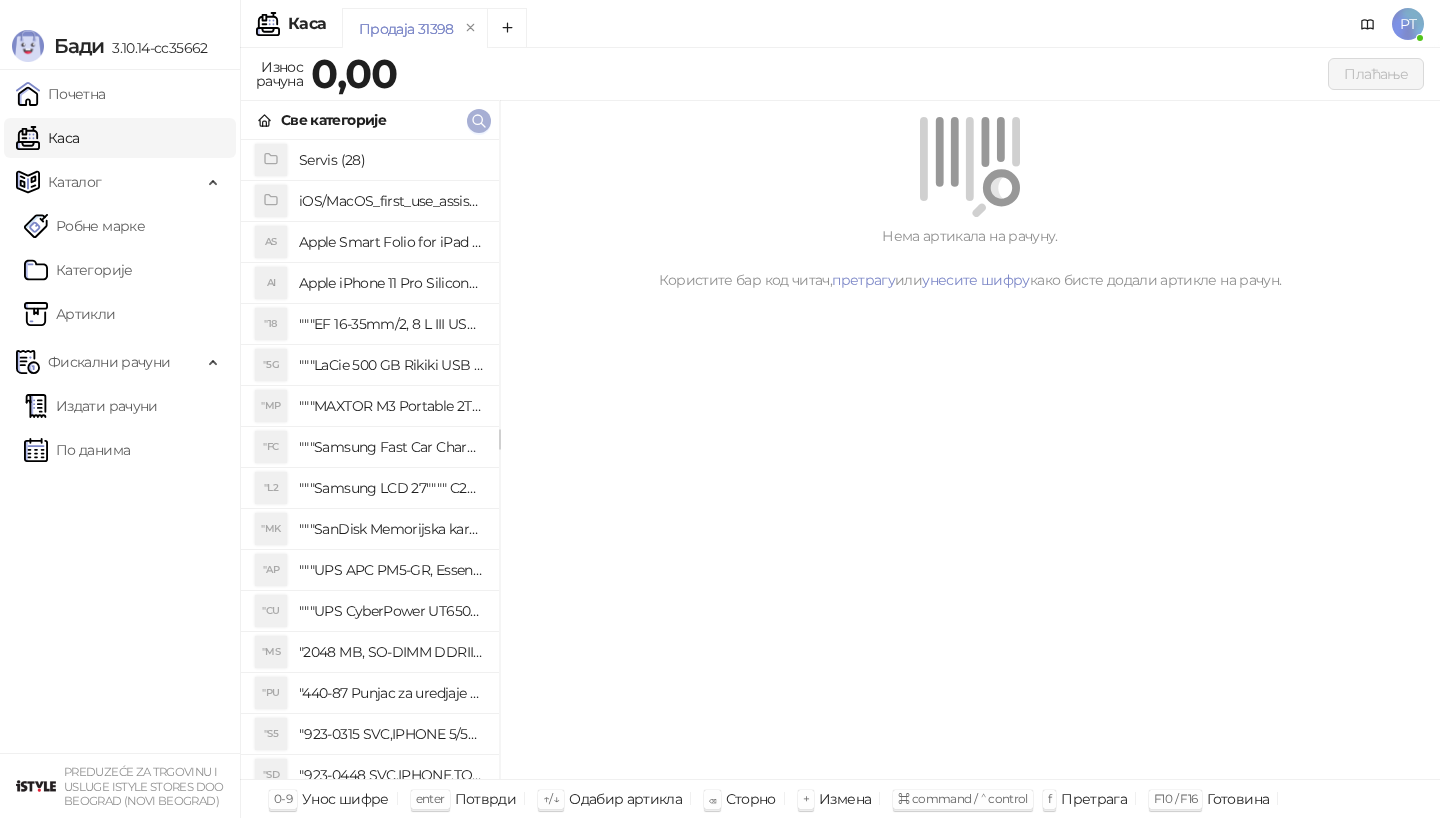 click 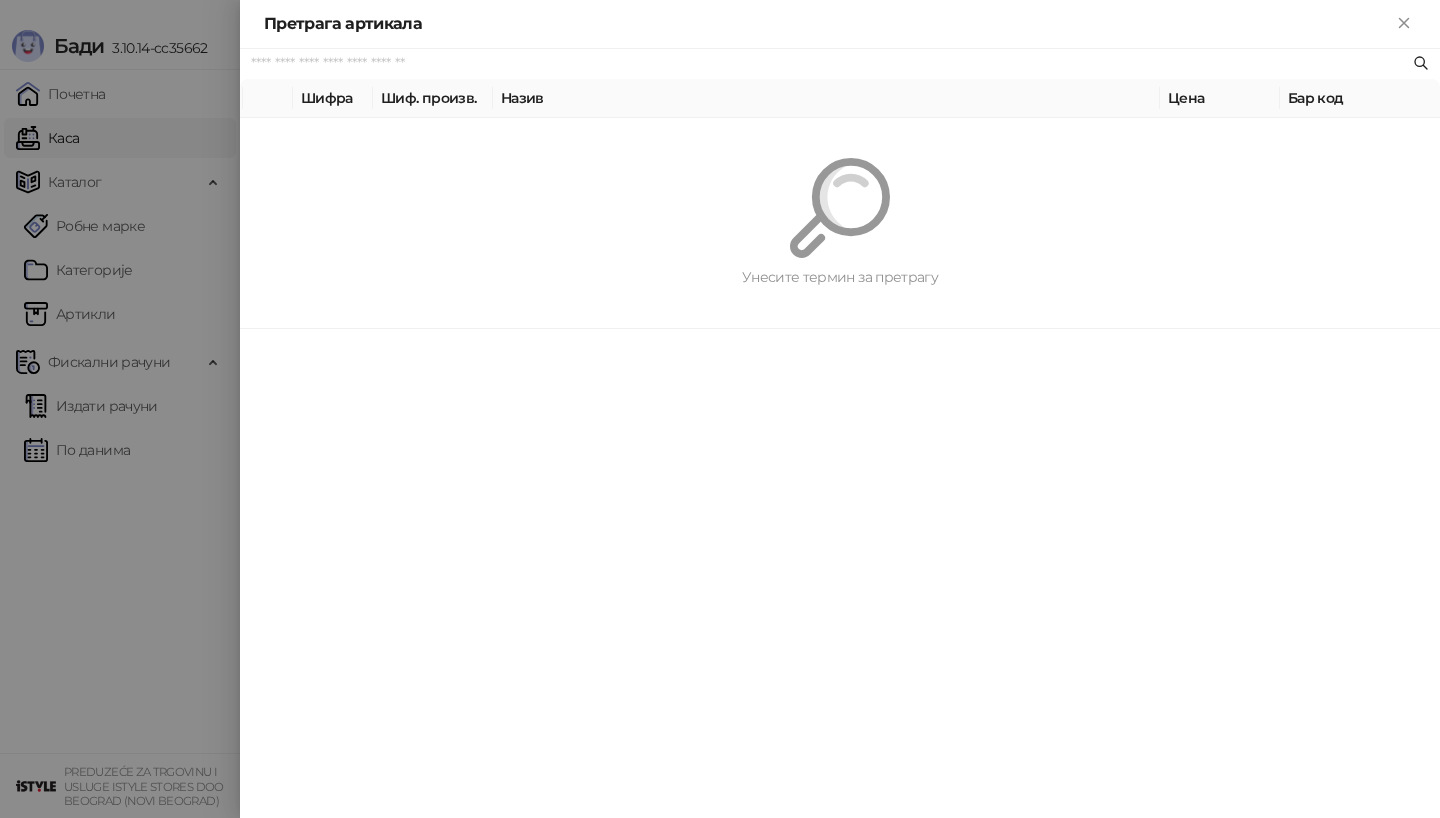 paste on "*********" 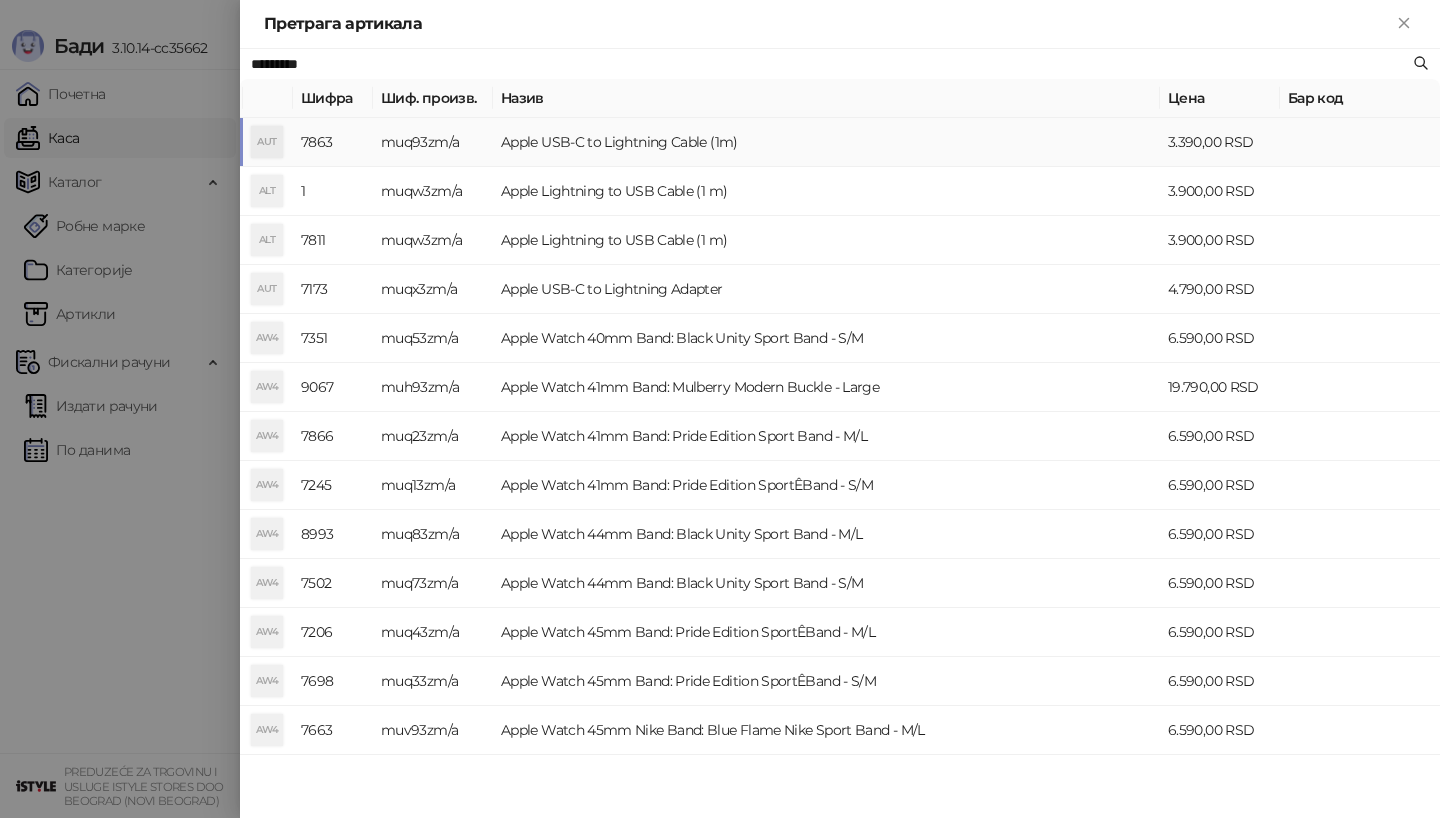 click on "AUT" at bounding box center (267, 142) 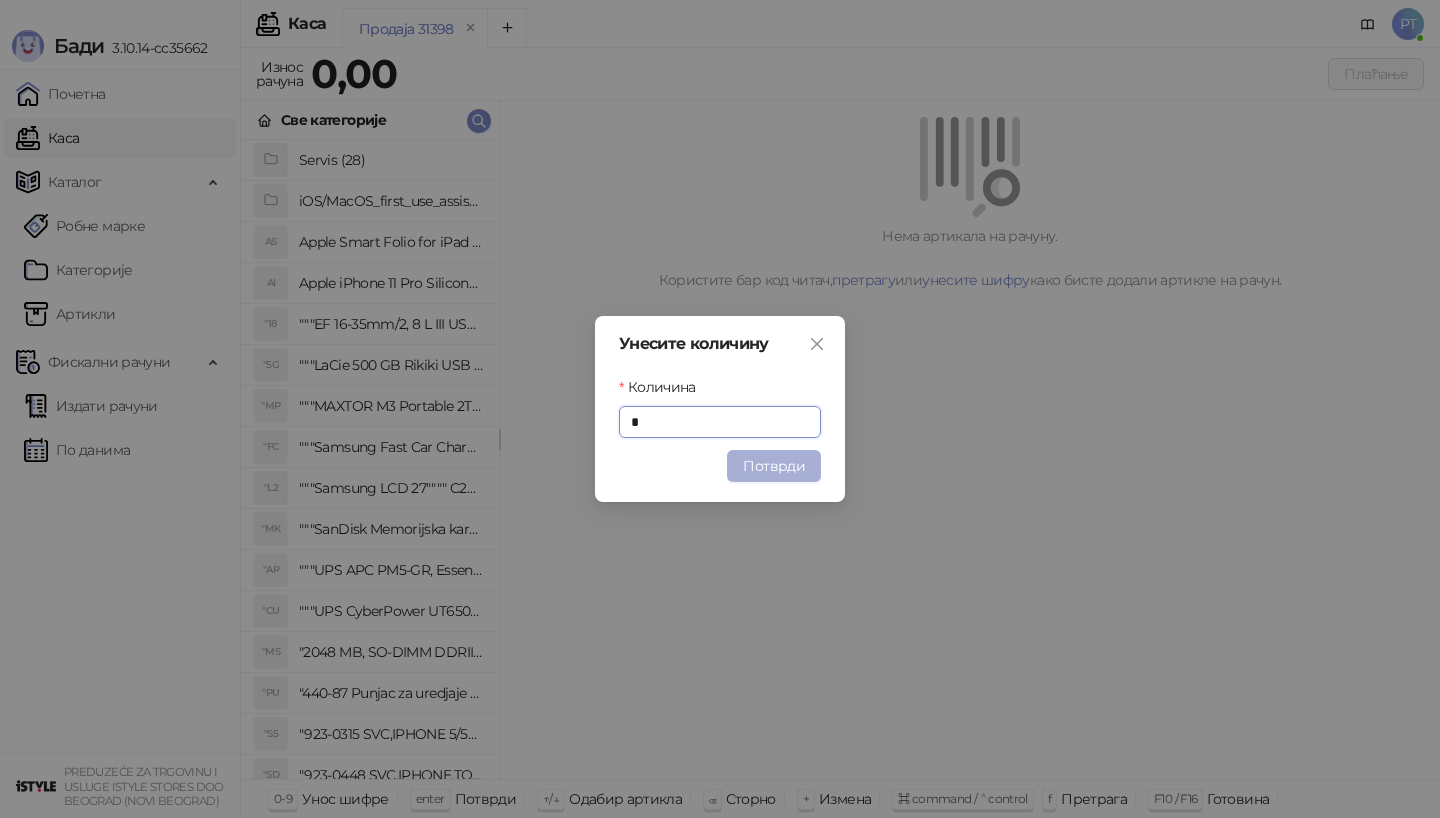 click on "Потврди" at bounding box center (774, 466) 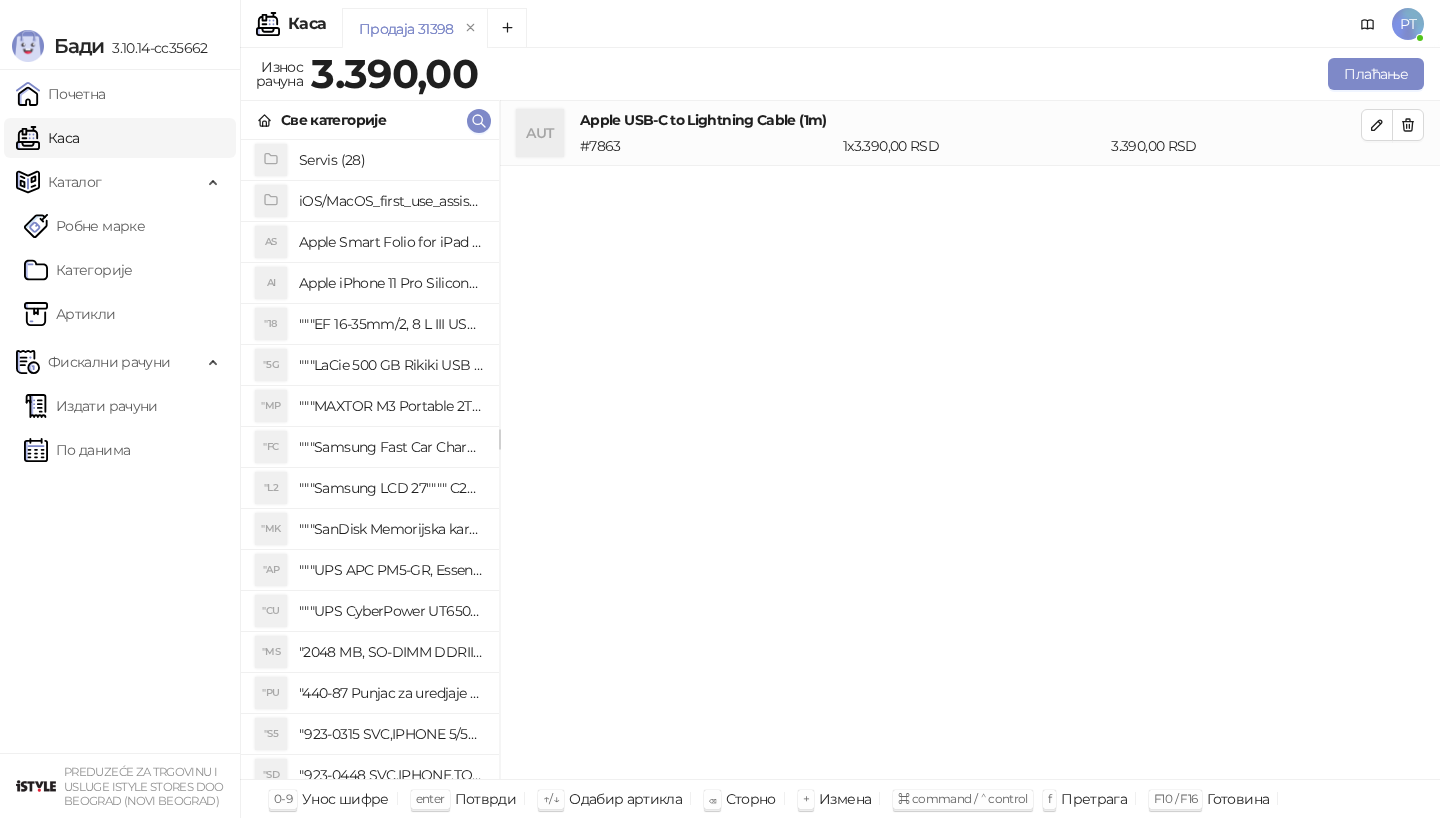 click on "Све категорије" at bounding box center (370, 120) 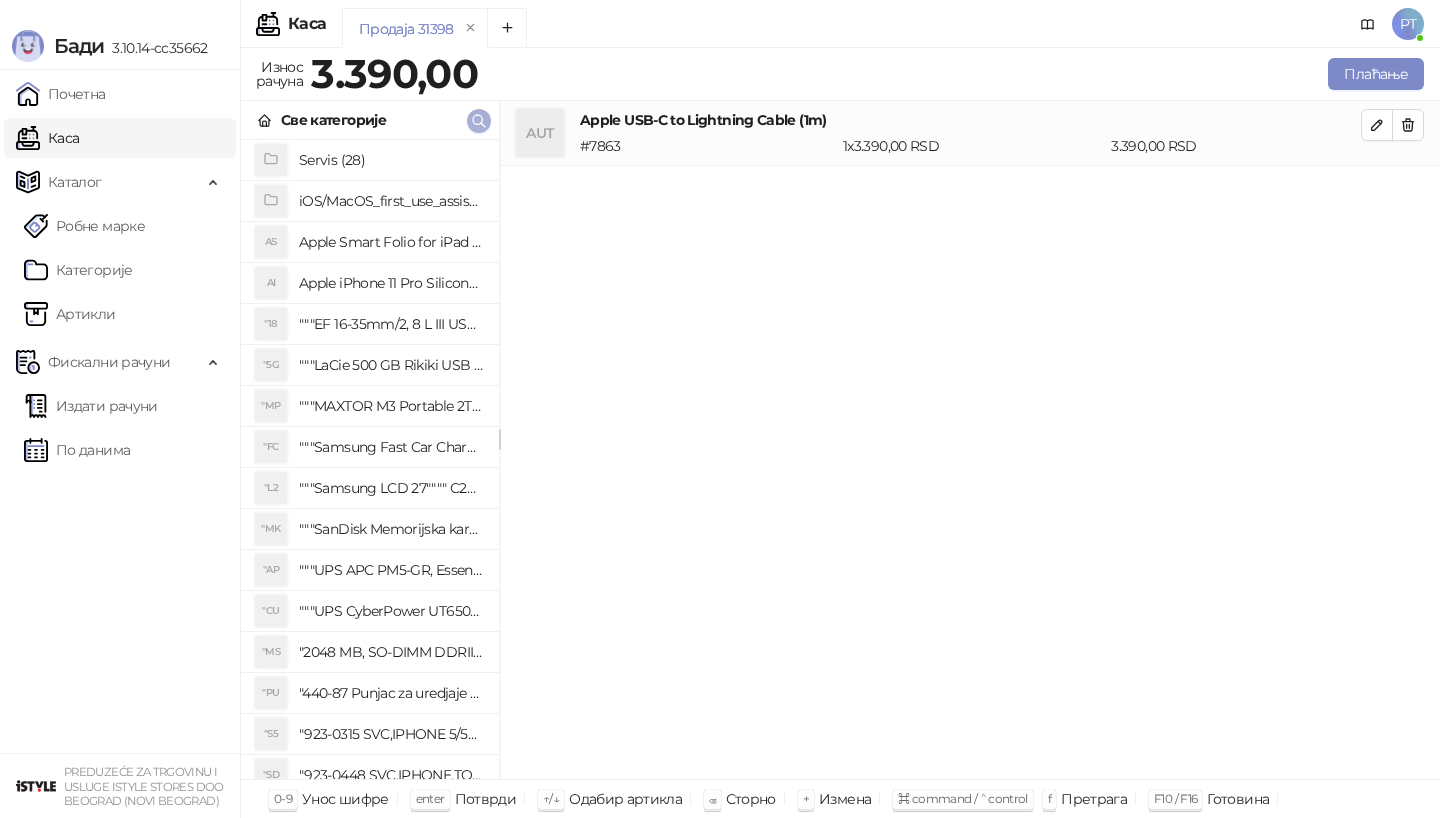 click 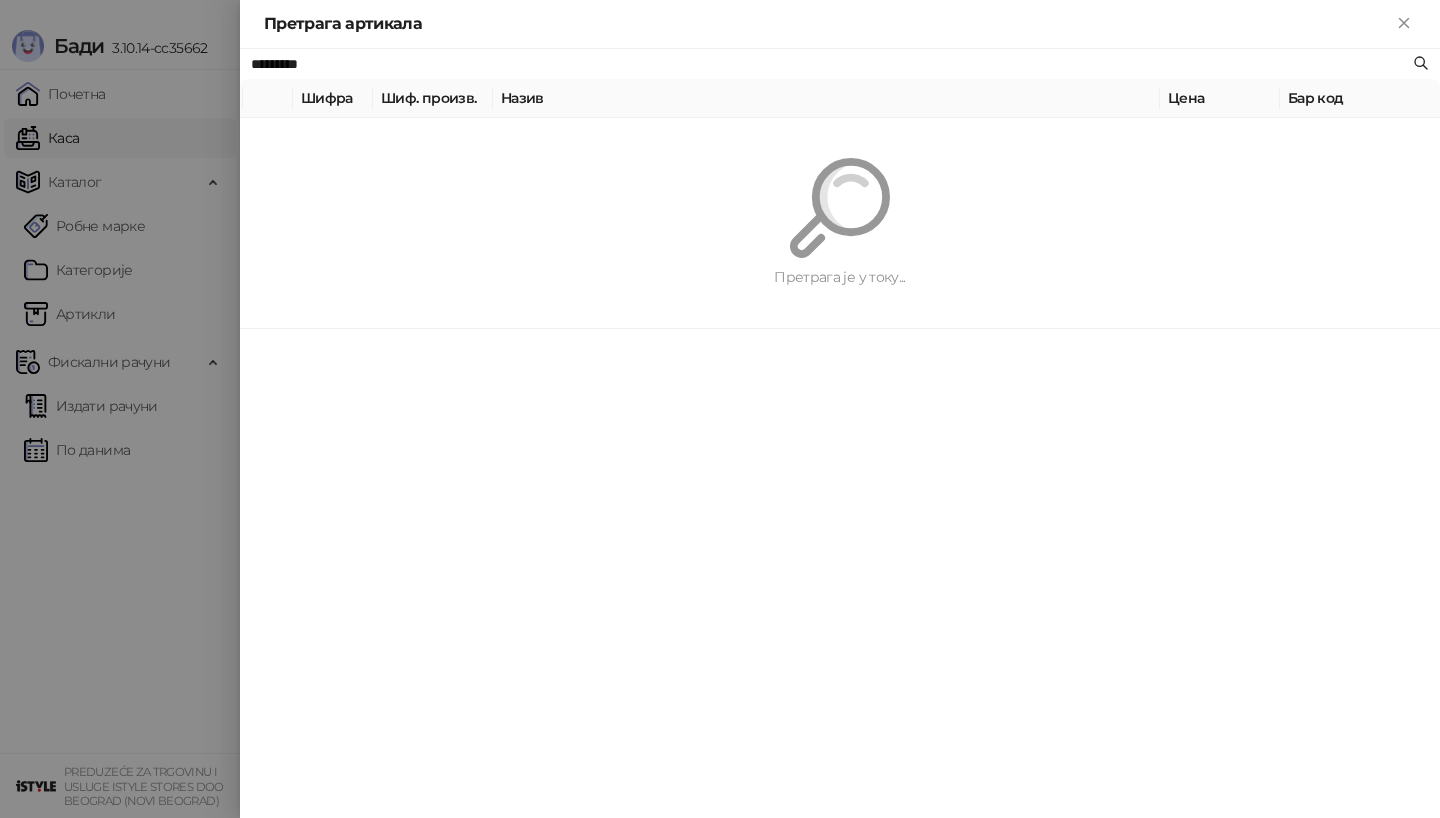 paste 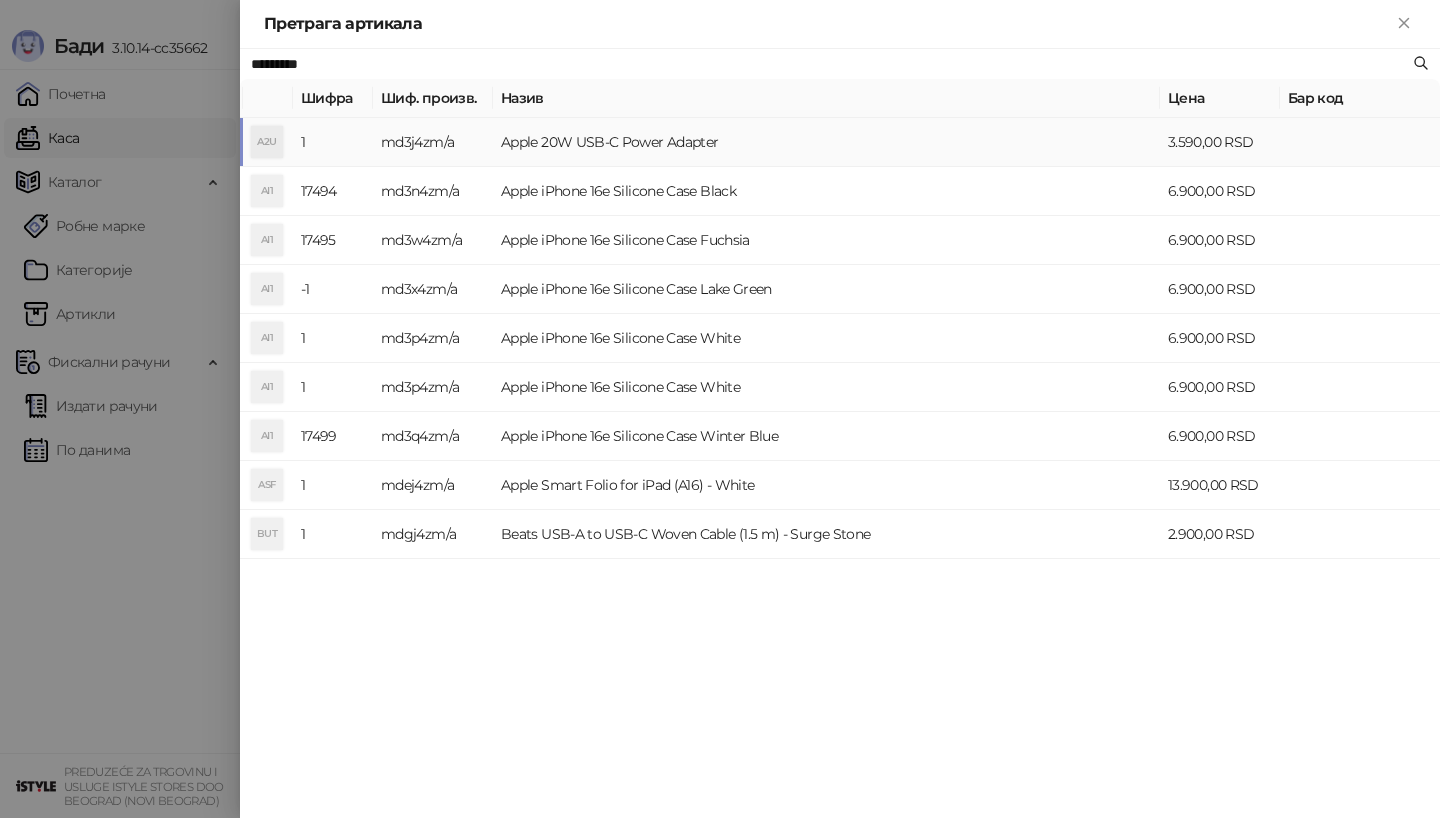 click on "A2U" at bounding box center [267, 142] 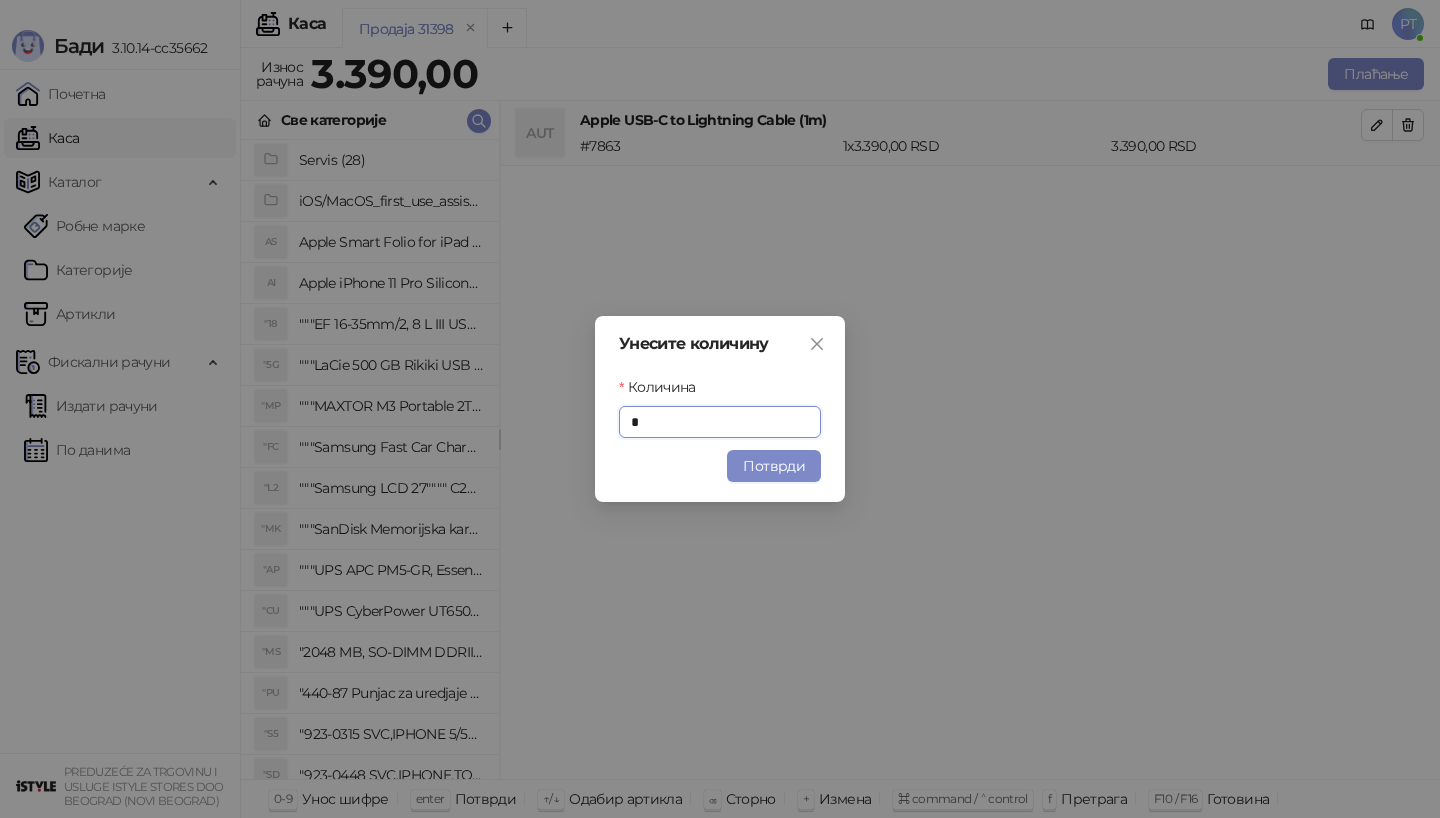 click on "Потврди" at bounding box center (774, 466) 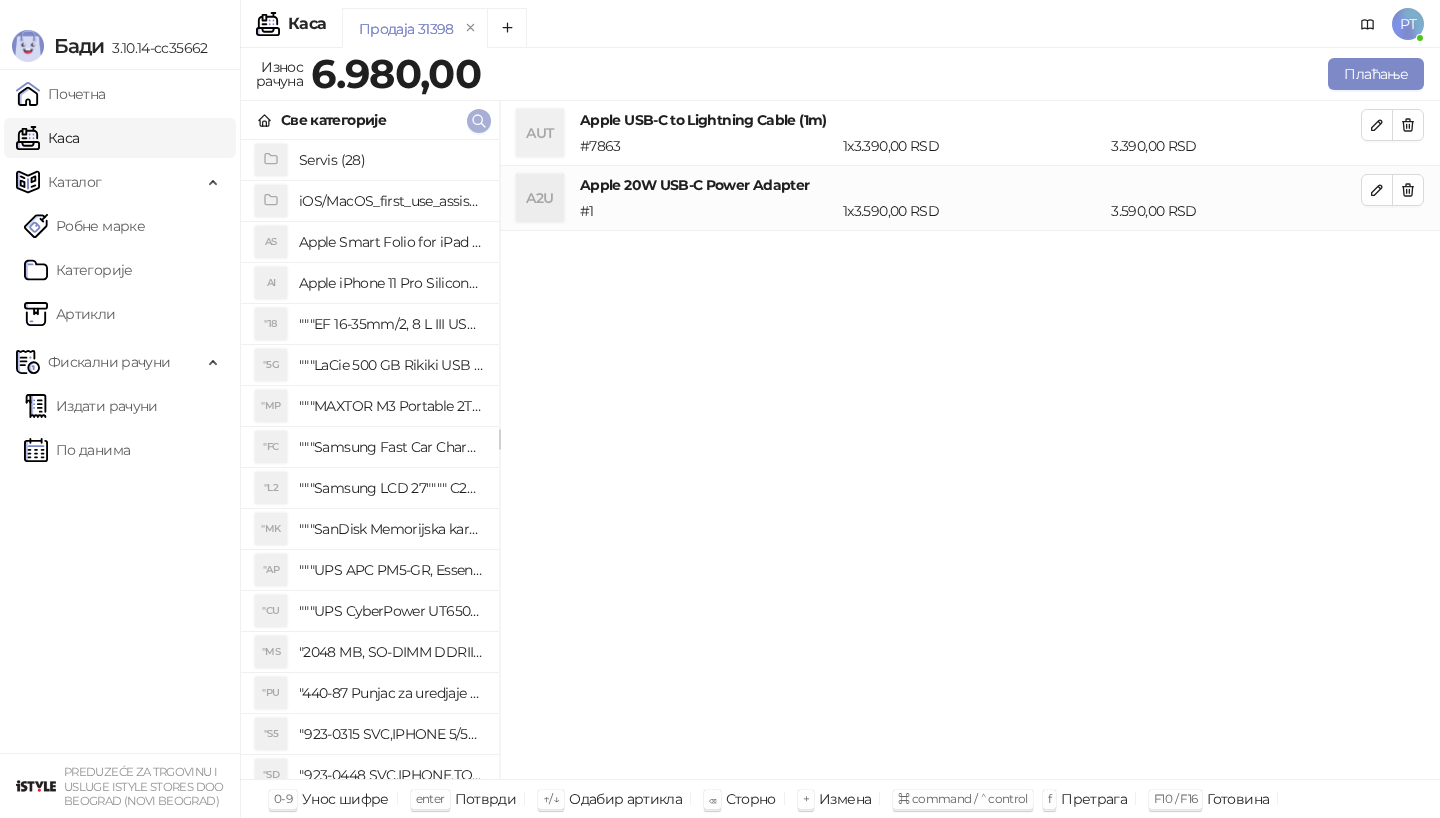 click at bounding box center [479, 121] 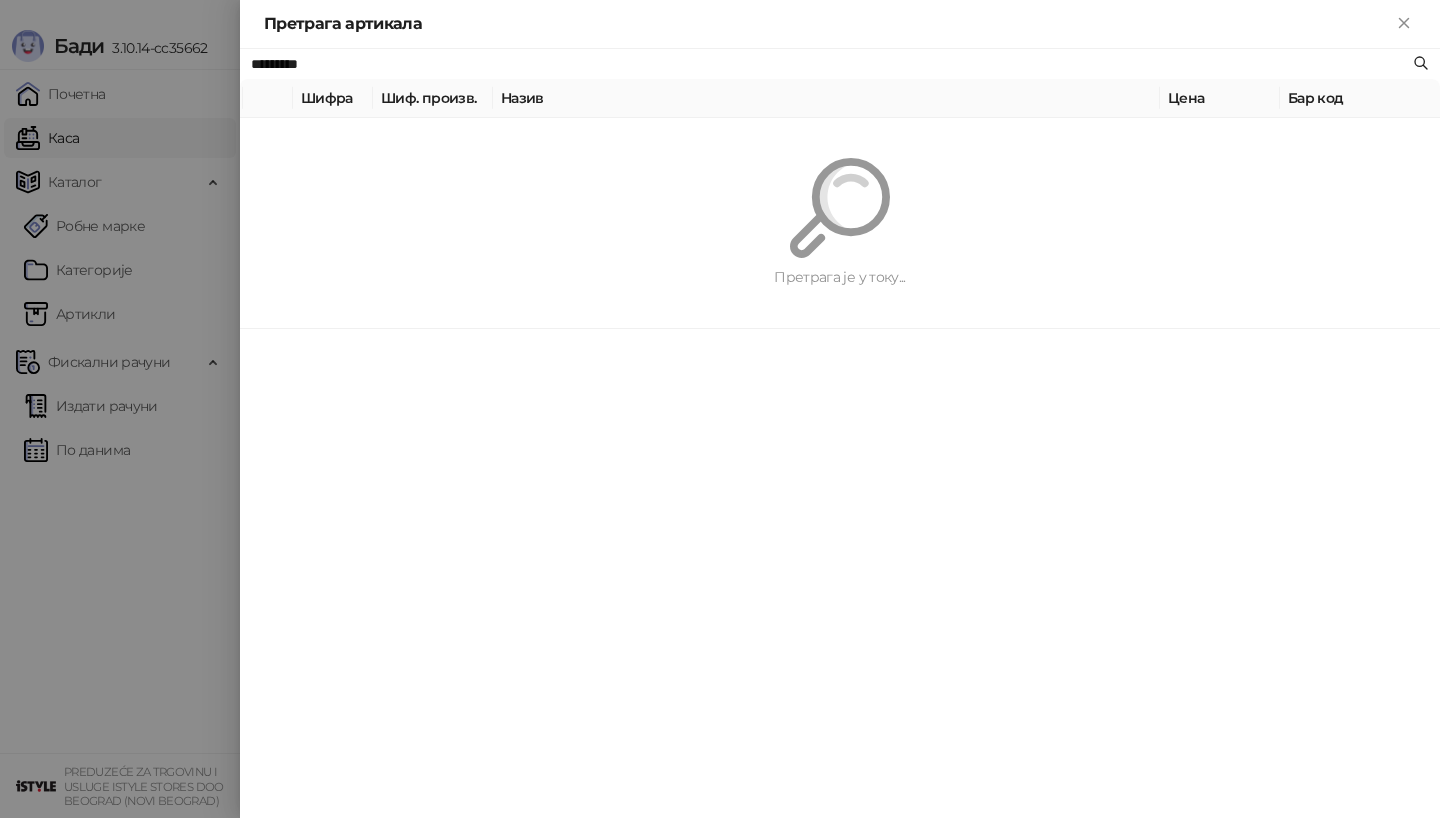 paste on "**********" 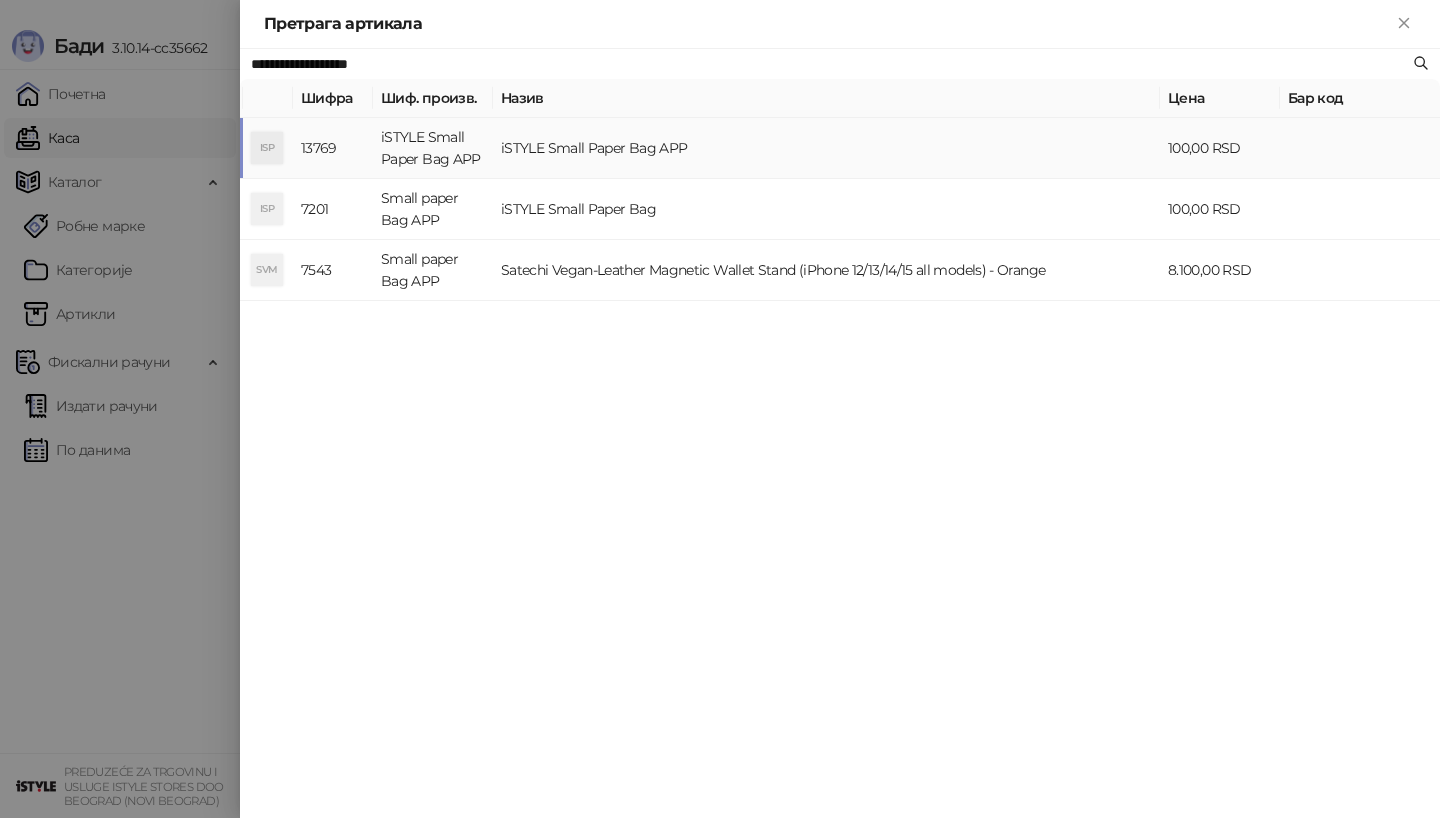 type on "**********" 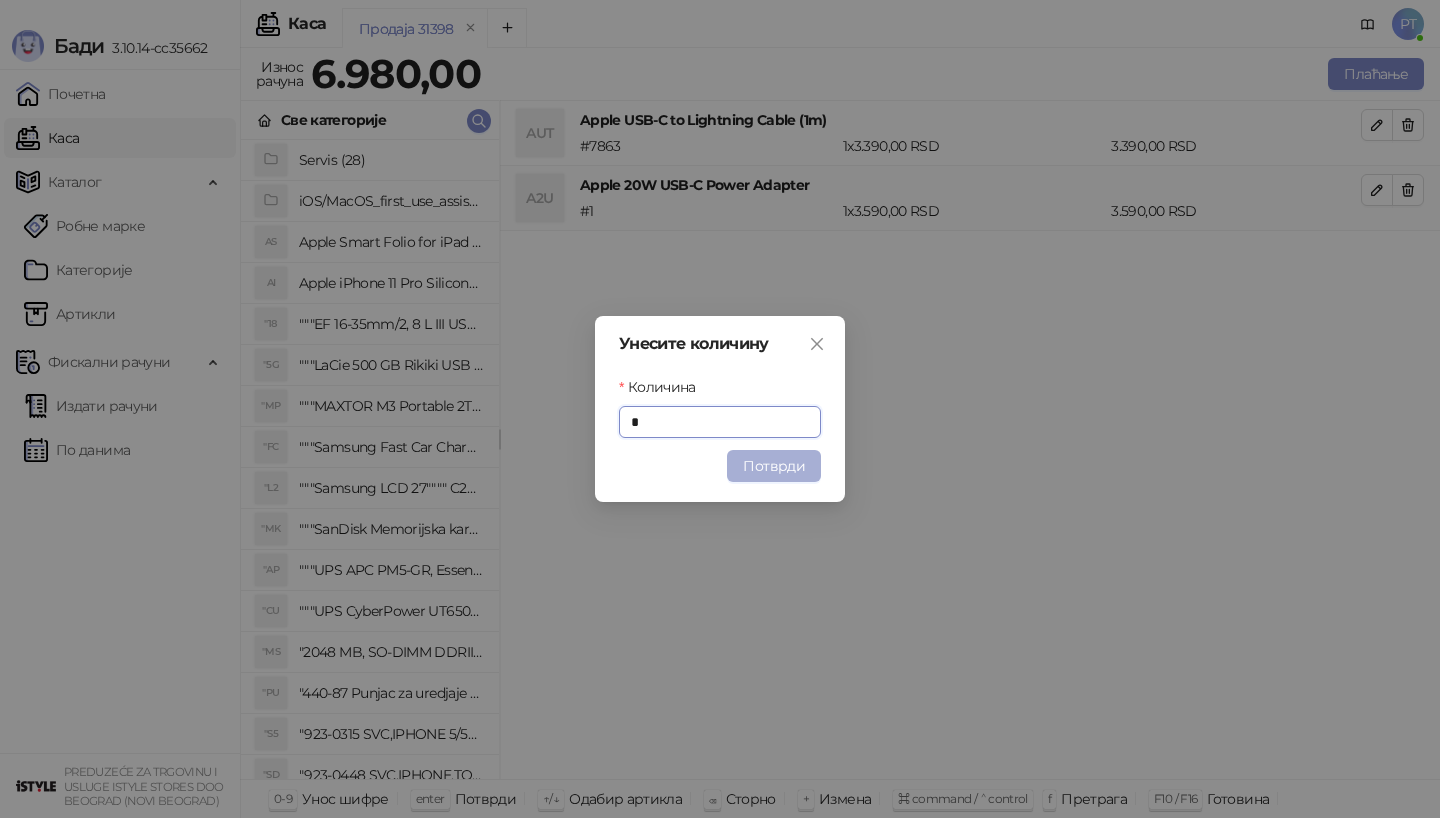 click on "Потврди" at bounding box center [774, 466] 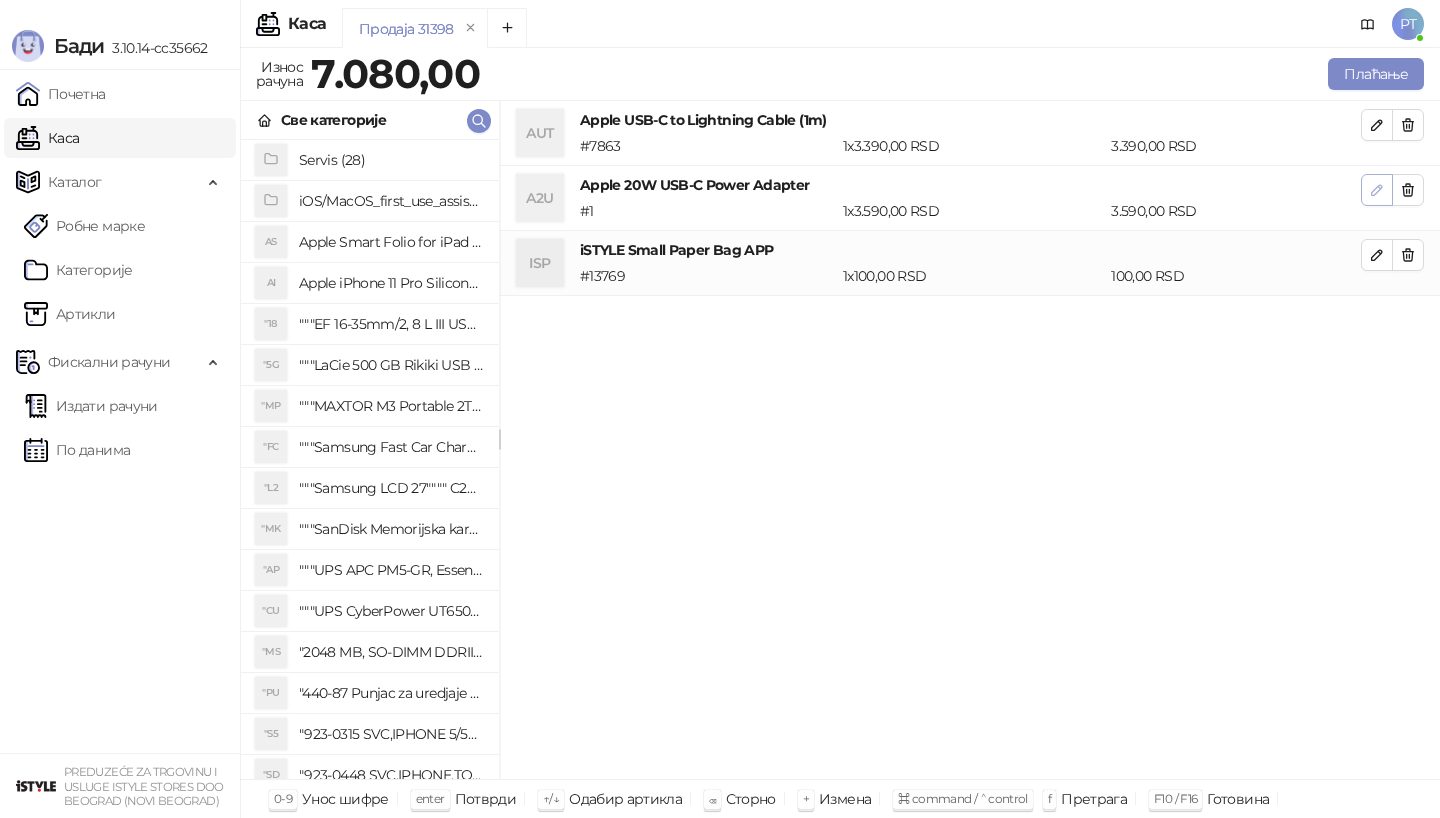 click at bounding box center [1377, 190] 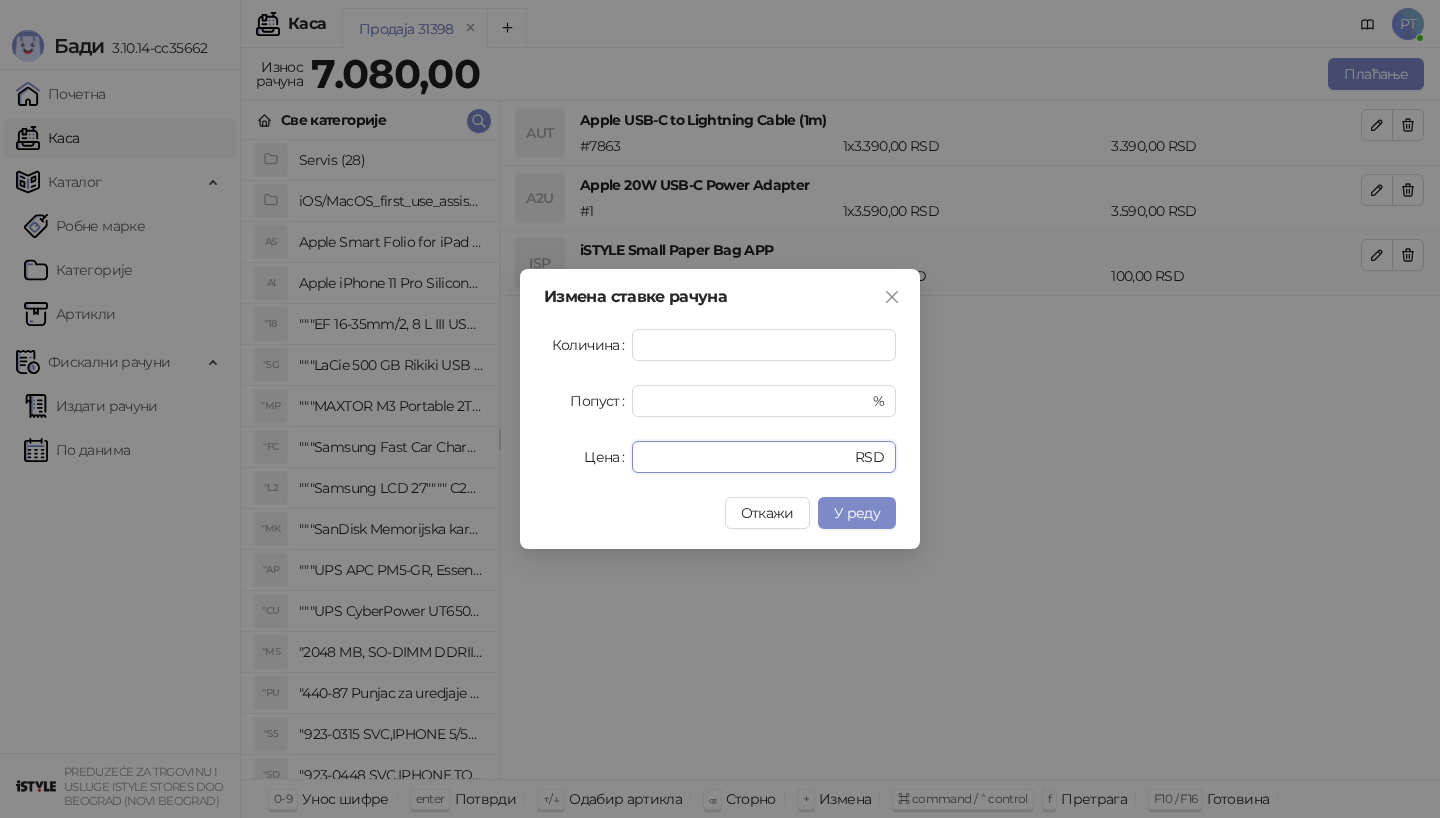 drag, startPoint x: 699, startPoint y: 458, endPoint x: 462, endPoint y: 457, distance: 237.0021 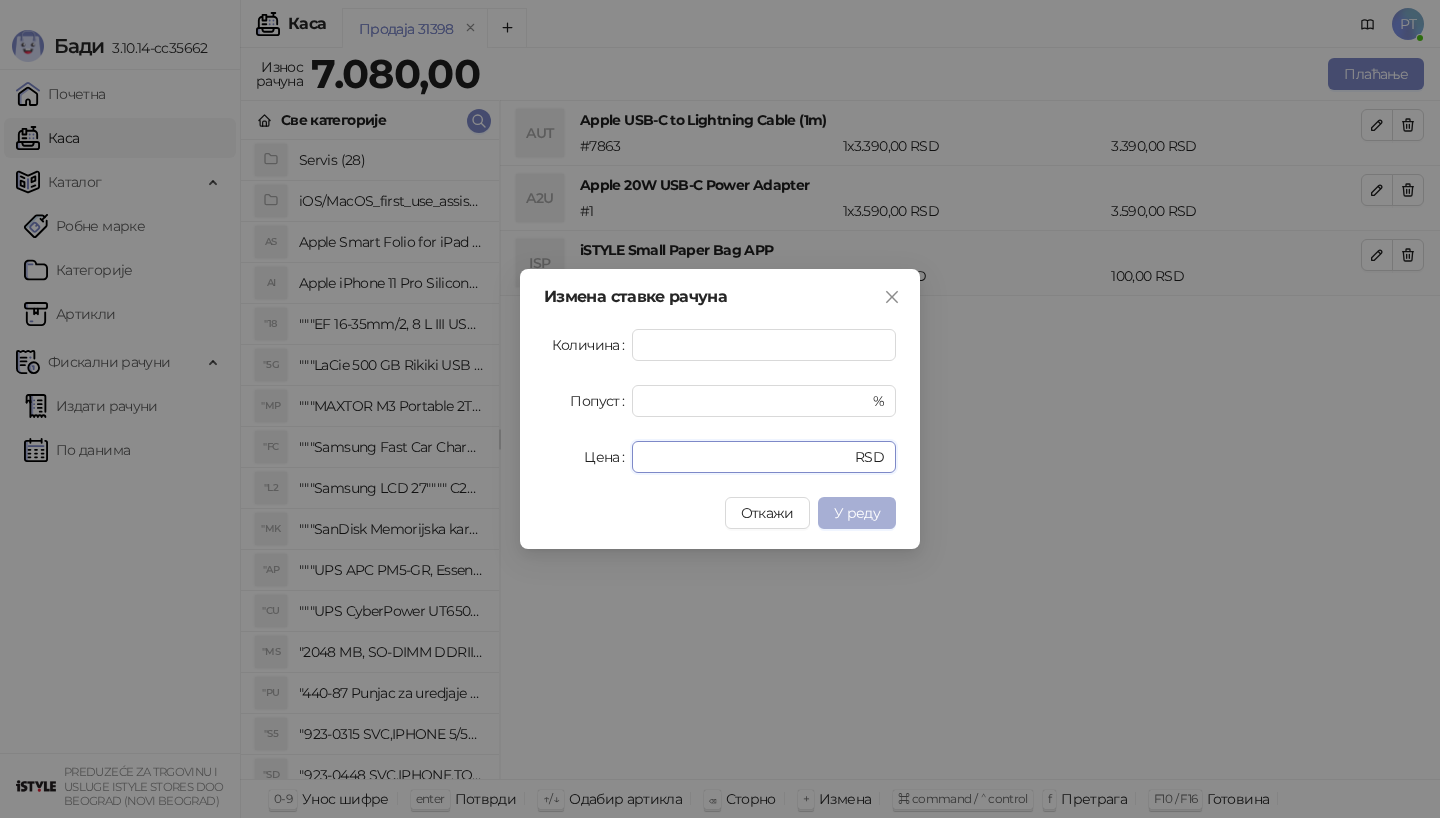 type on "****" 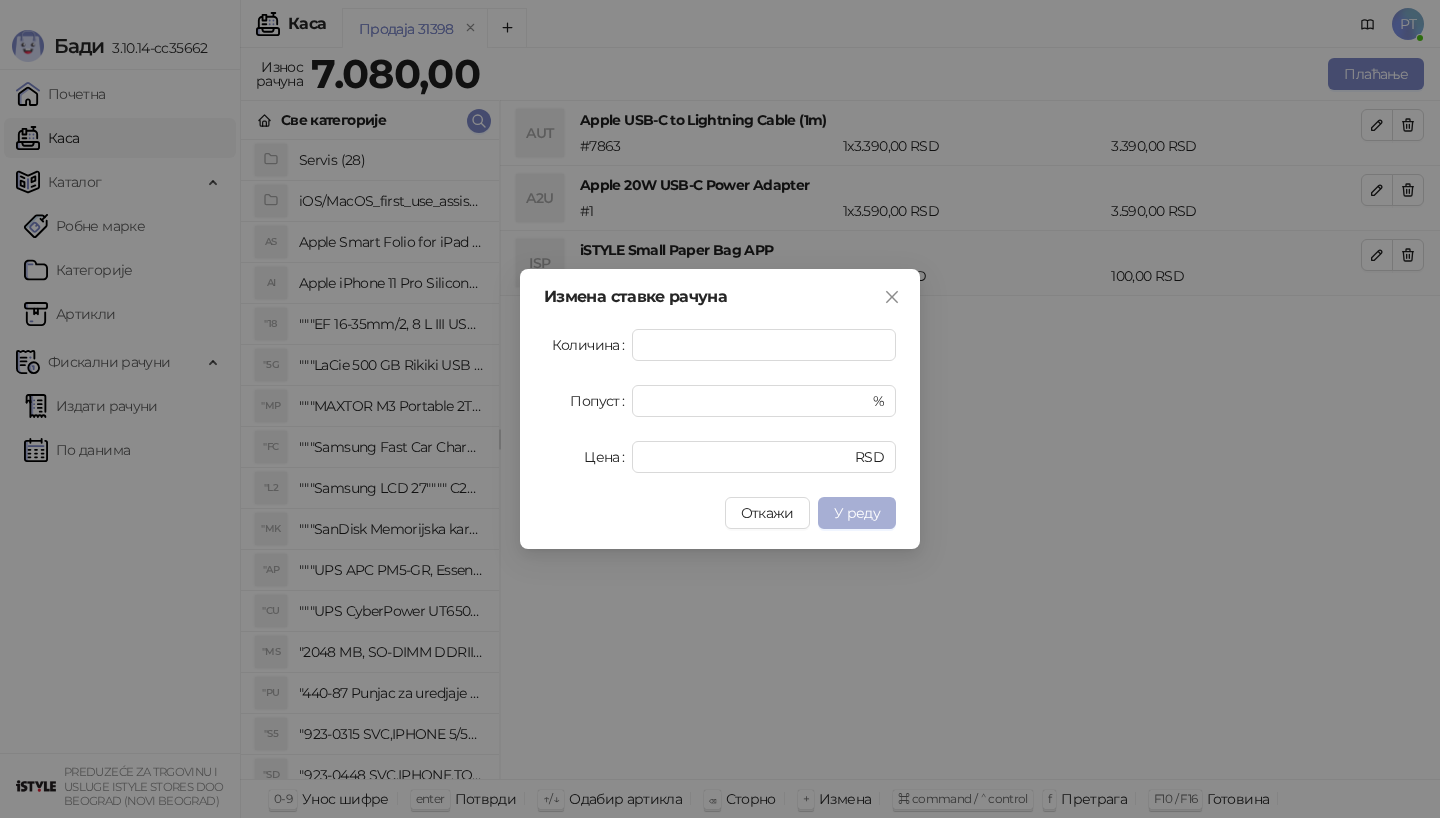 click on "У реду" at bounding box center (857, 513) 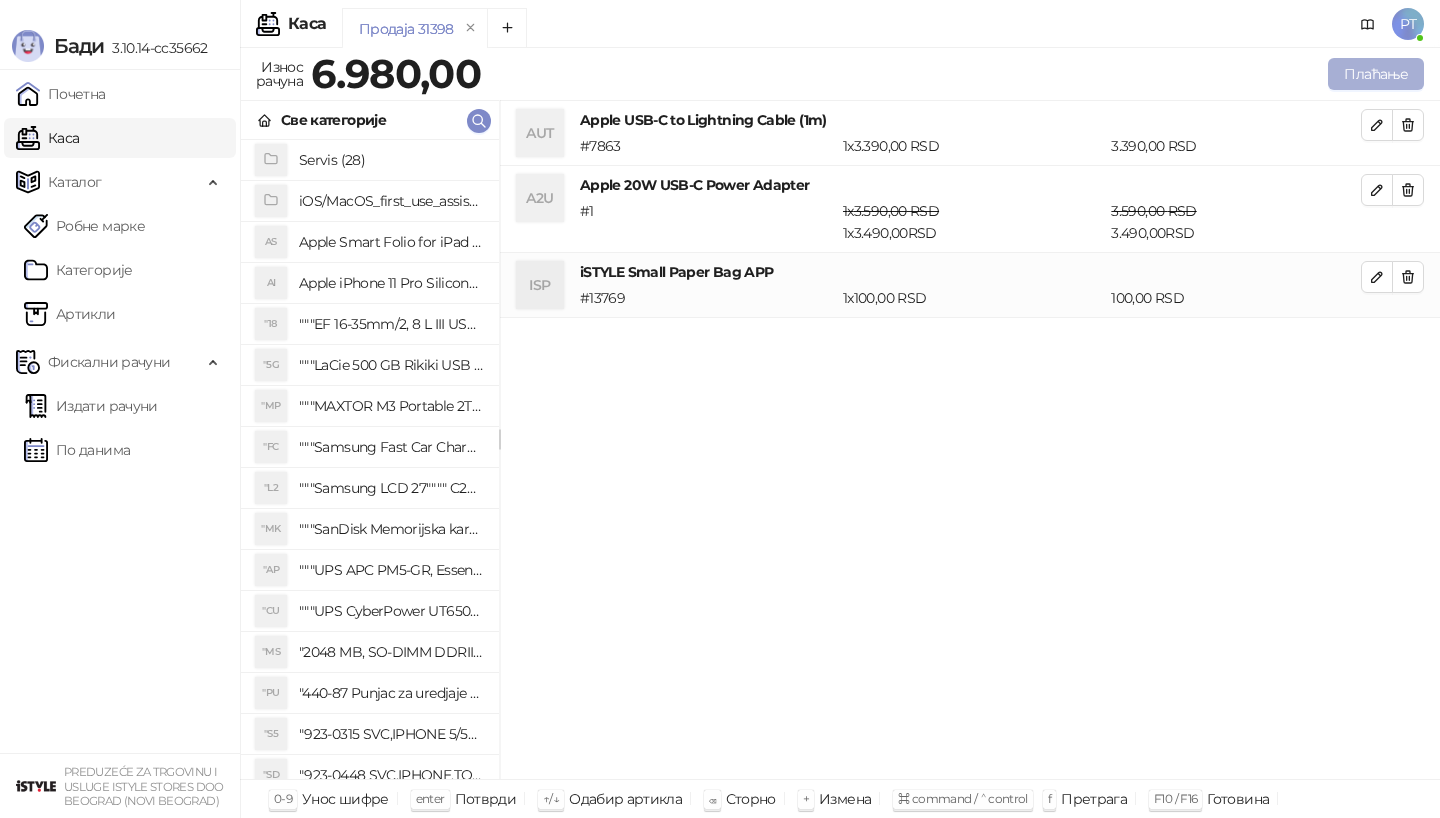 click on "Плаћање" at bounding box center (1376, 74) 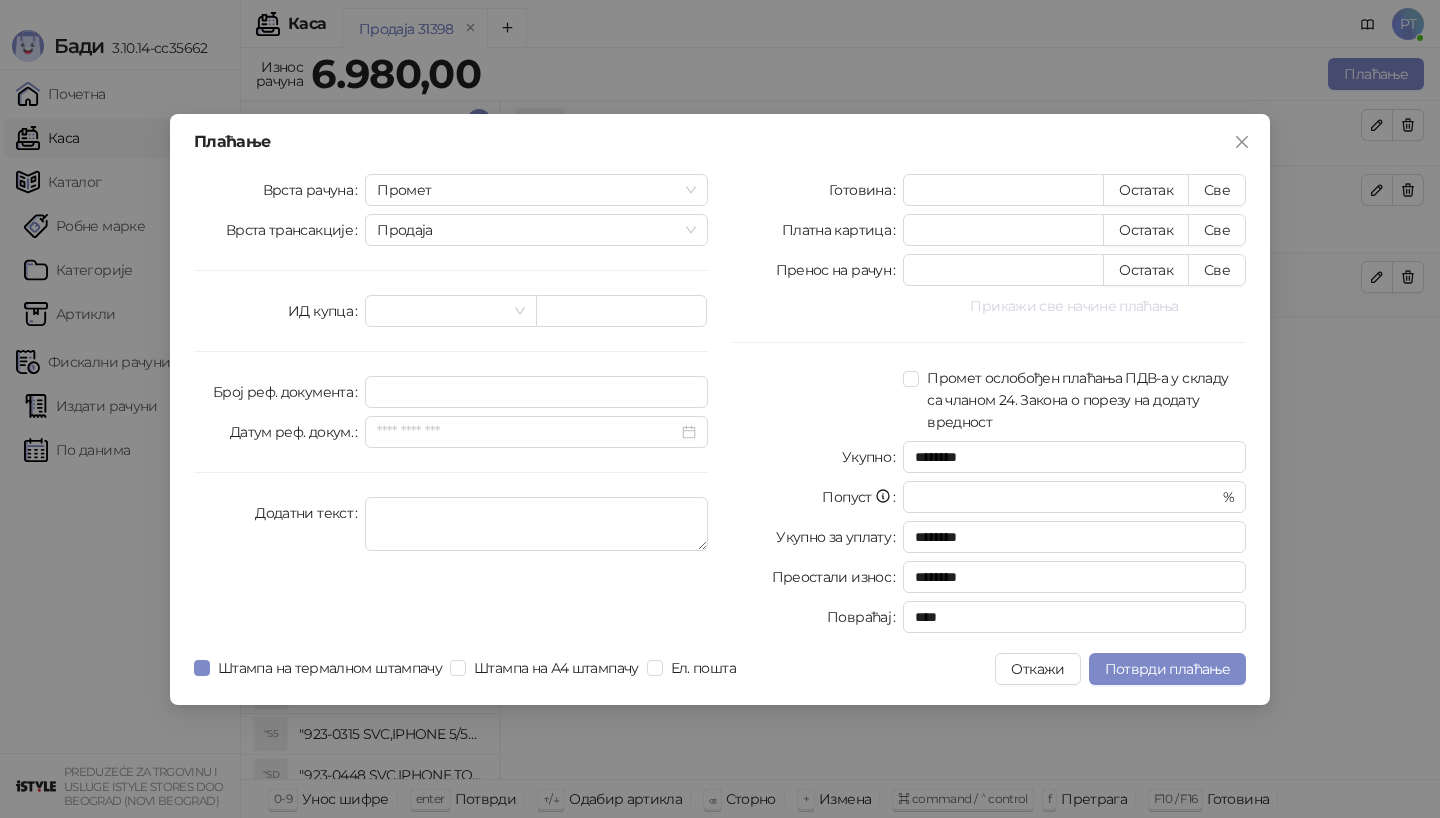 click on "Прикажи све начине плаћања" at bounding box center (1074, 306) 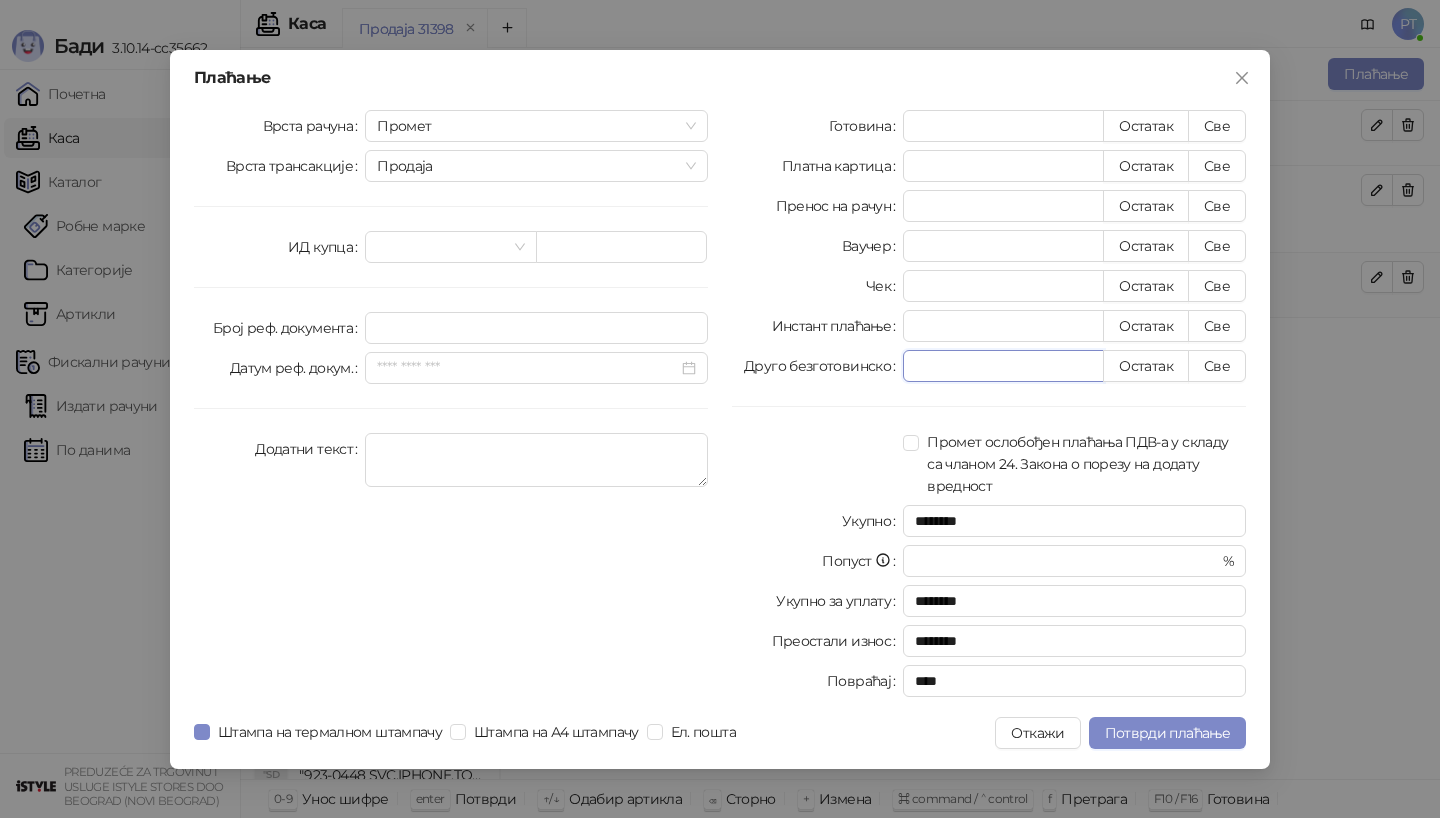 drag, startPoint x: 944, startPoint y: 367, endPoint x: 850, endPoint y: 366, distance: 94.00532 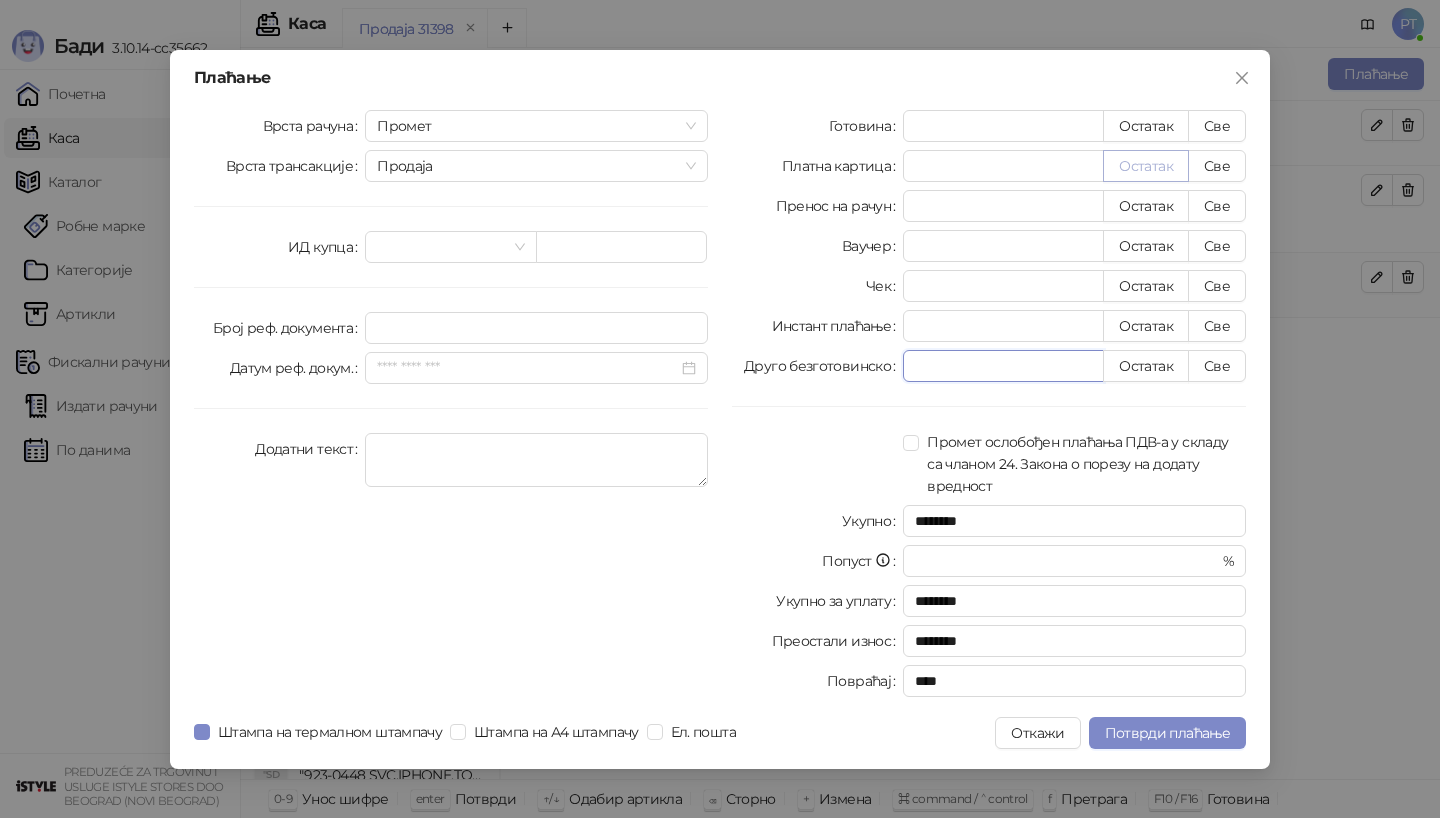 type on "****" 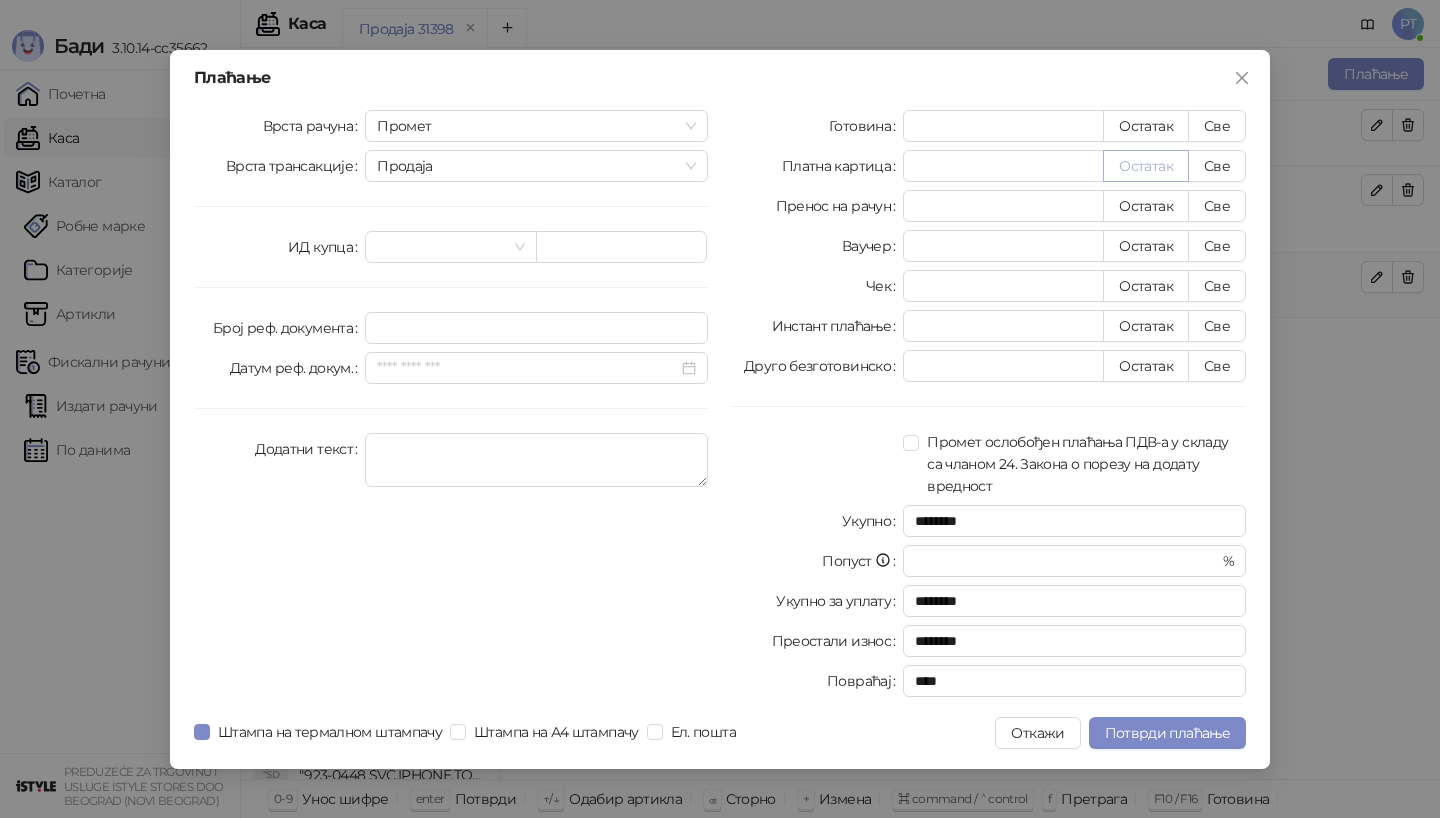 click on "Остатак" at bounding box center (1146, 166) 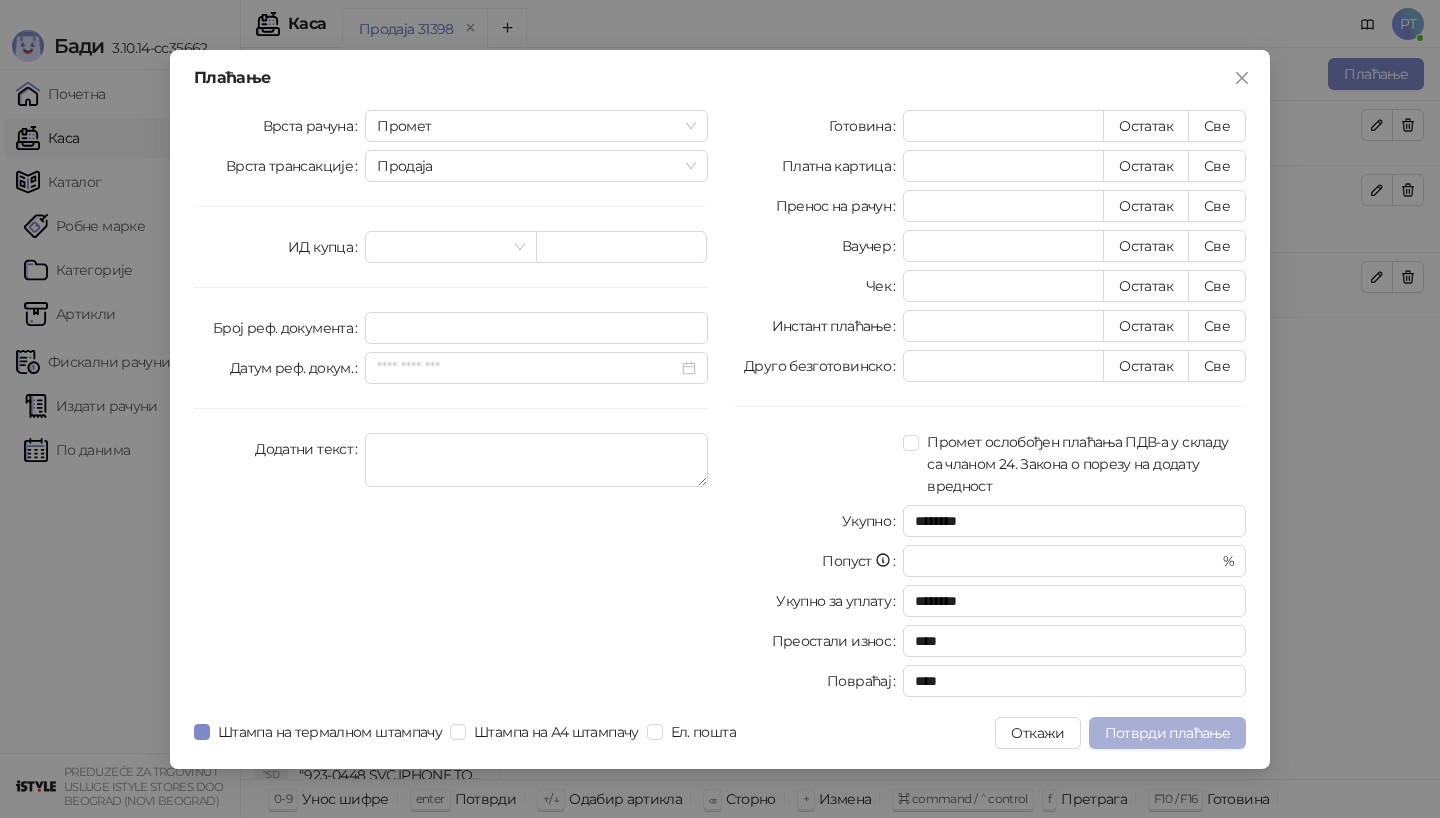 click on "Потврди плаћање" at bounding box center [1167, 733] 